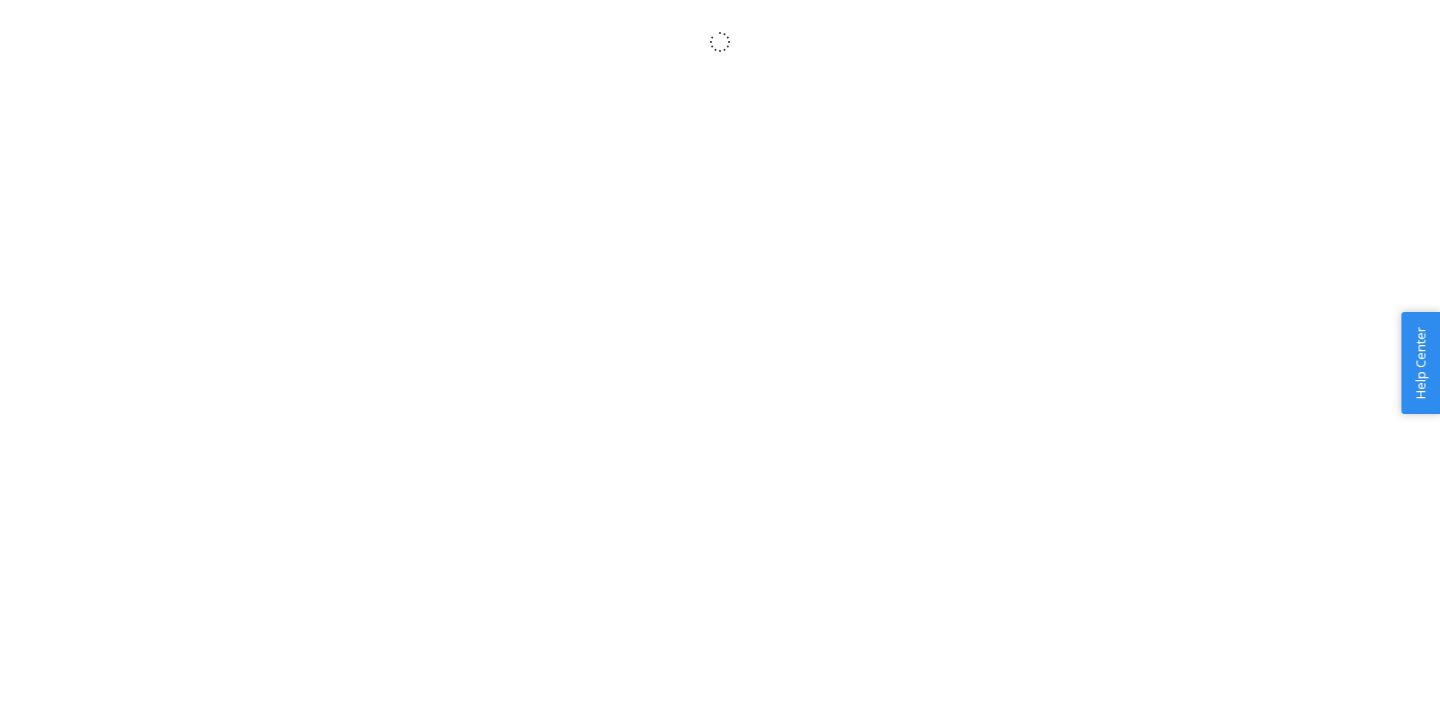 scroll, scrollTop: 0, scrollLeft: 0, axis: both 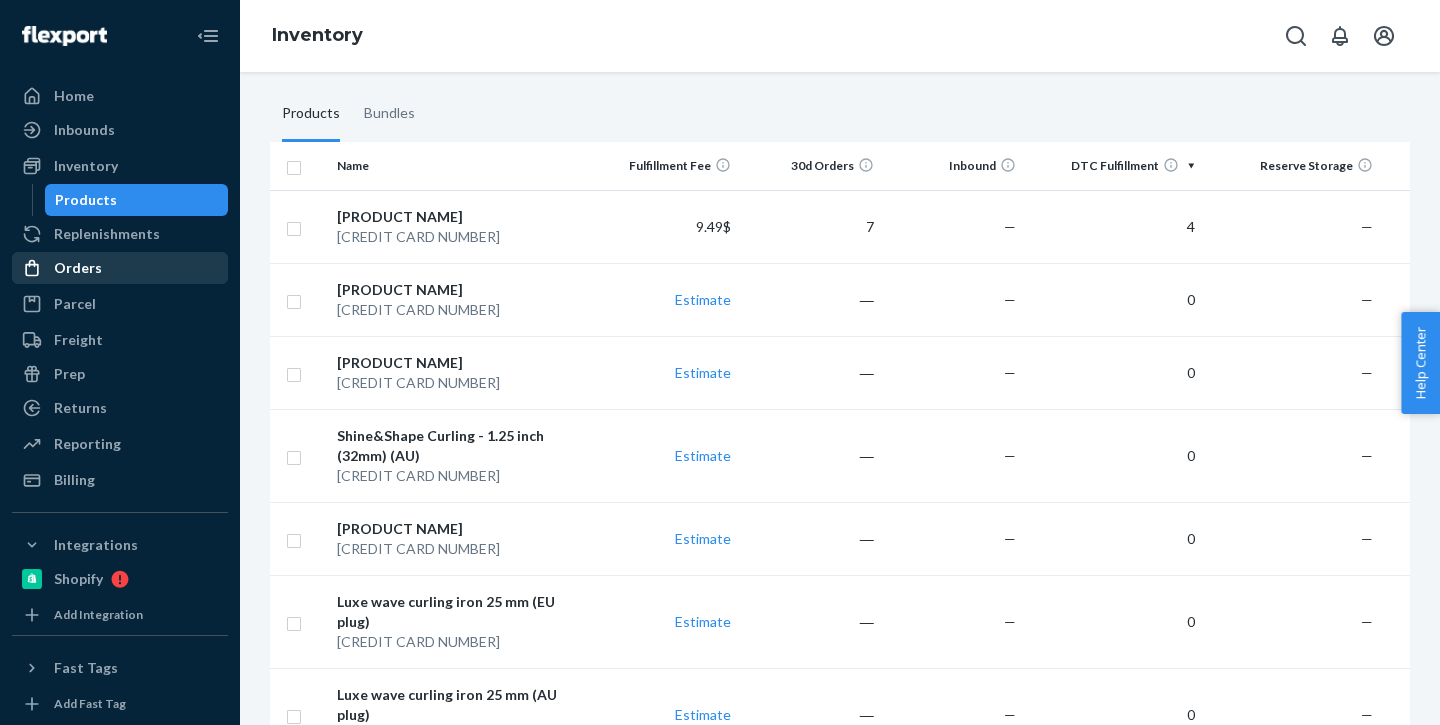 click on "Orders" at bounding box center [120, 268] 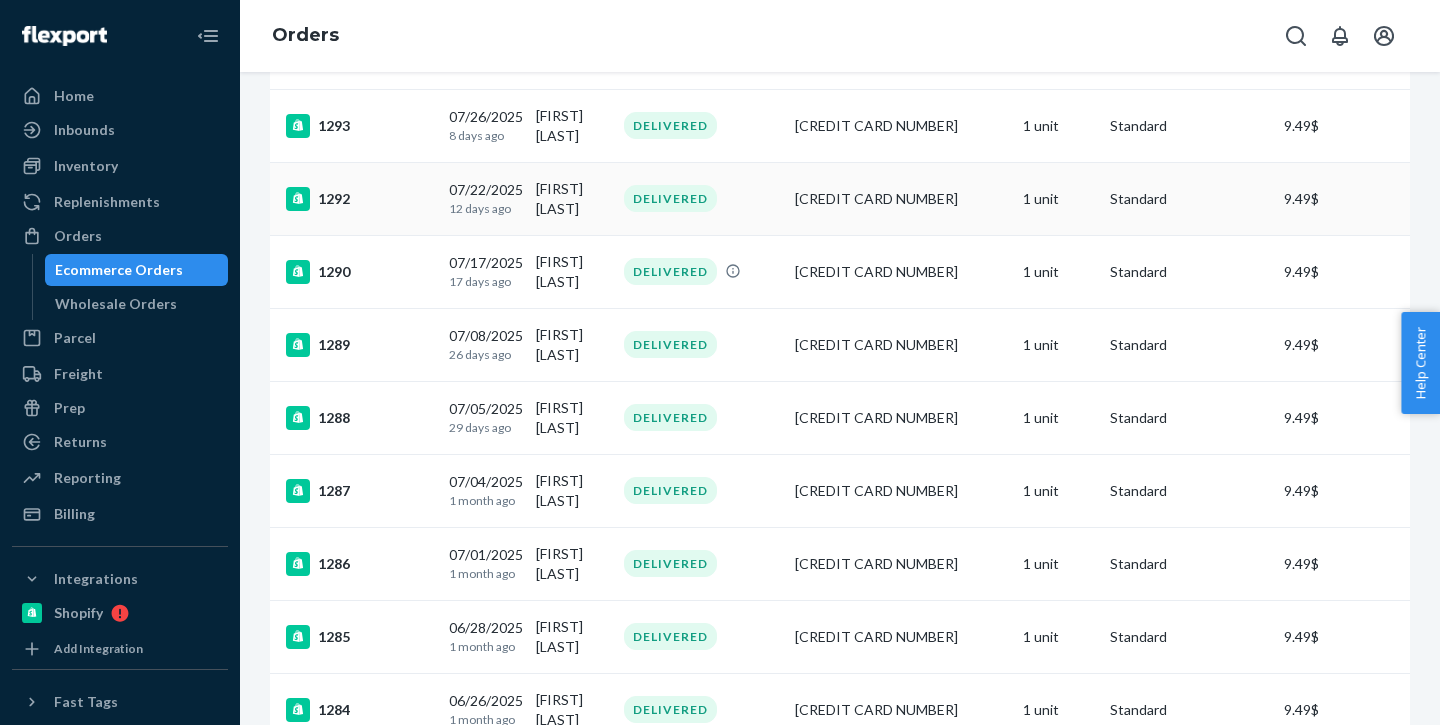 scroll, scrollTop: 260, scrollLeft: 0, axis: vertical 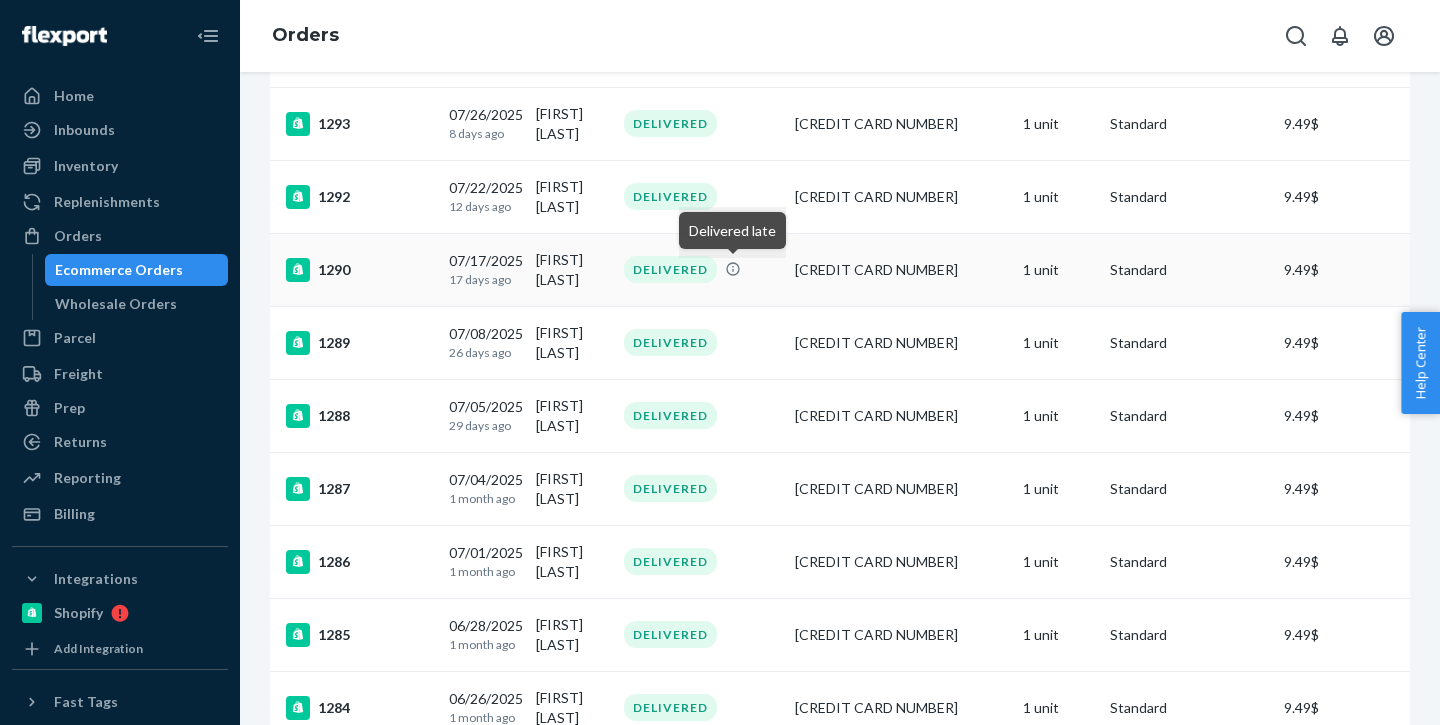 click 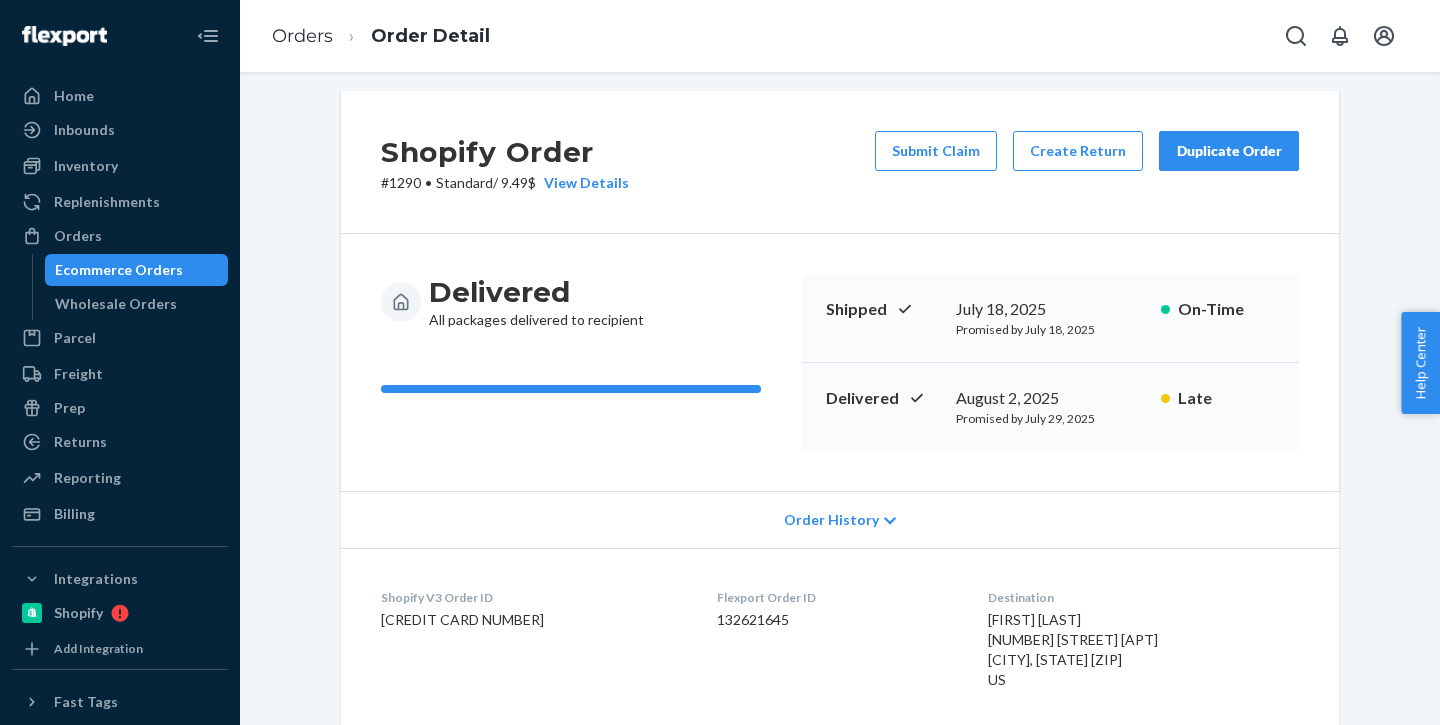 scroll, scrollTop: 8, scrollLeft: 0, axis: vertical 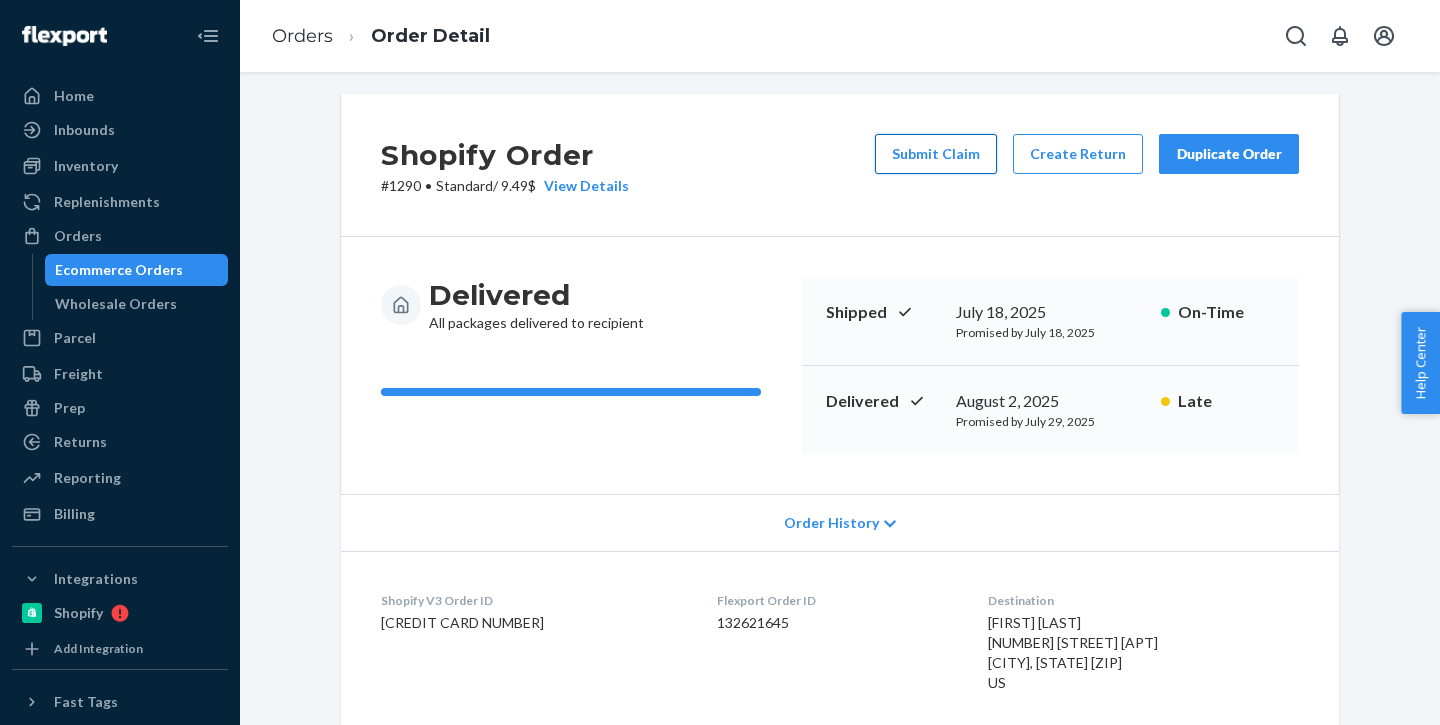 click on "Submit Claim" at bounding box center [936, 154] 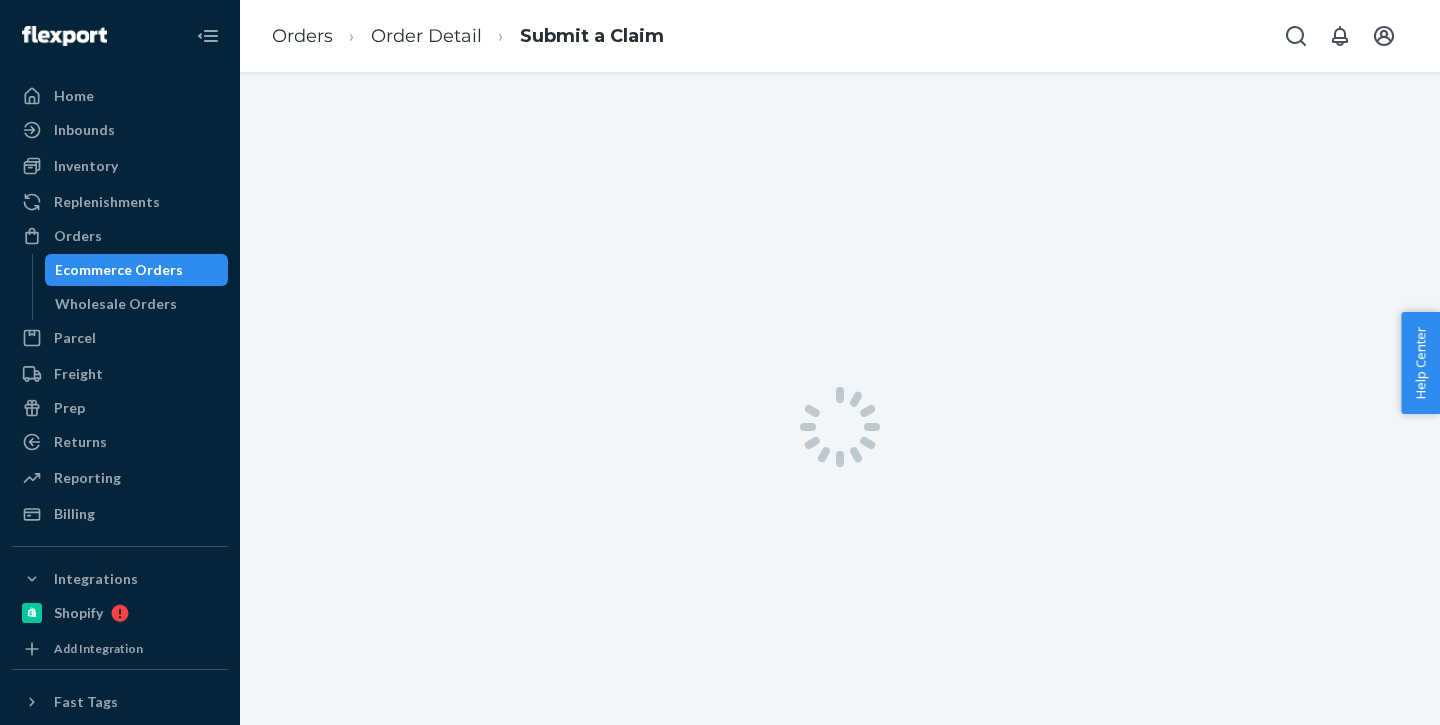 scroll, scrollTop: 0, scrollLeft: 0, axis: both 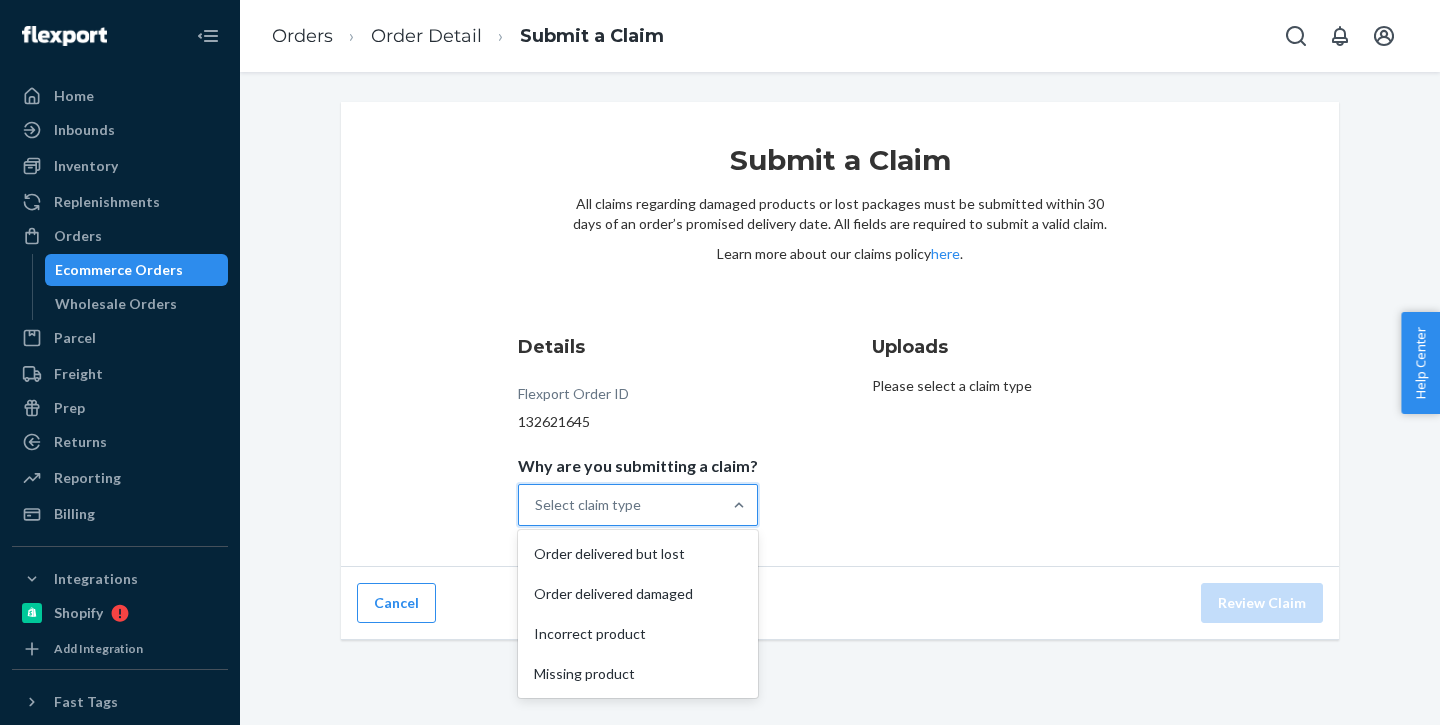 click on "Select claim type" at bounding box center [620, 505] 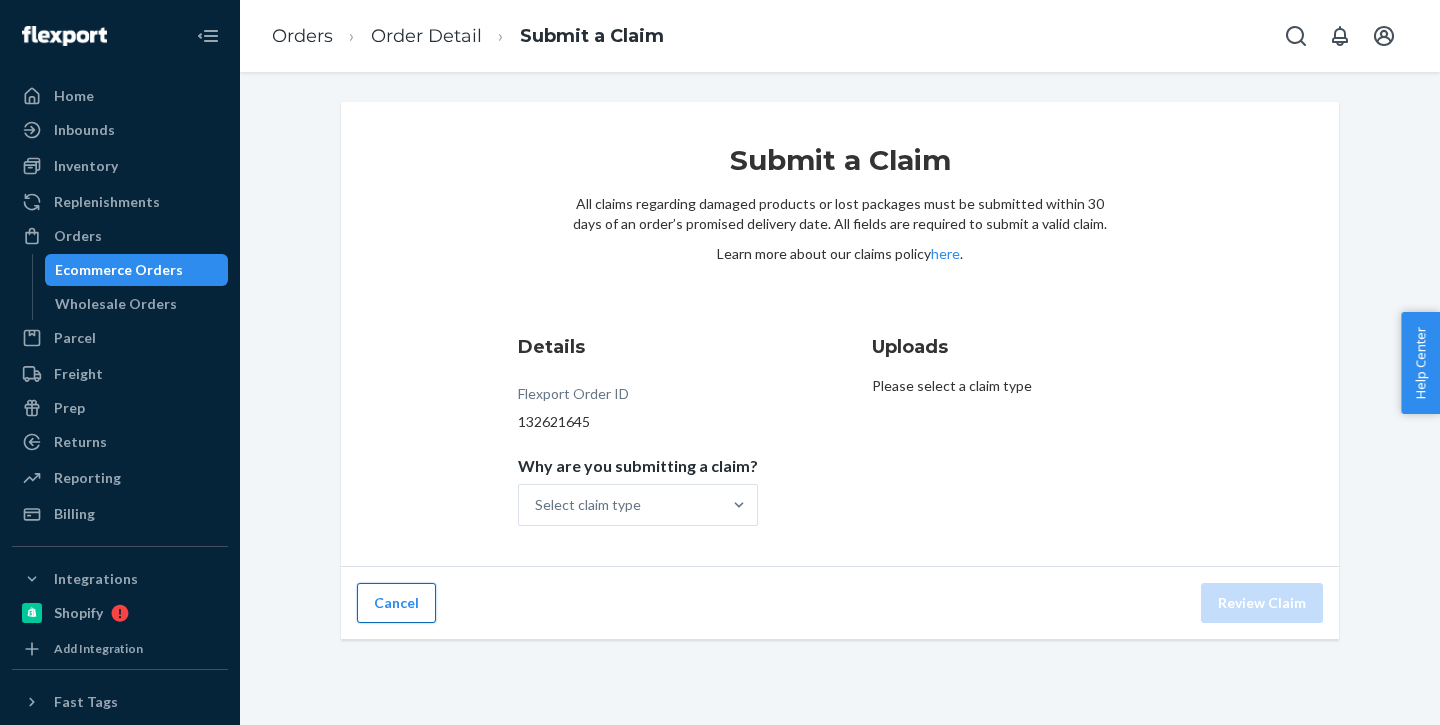 click on "Cancel" at bounding box center (396, 603) 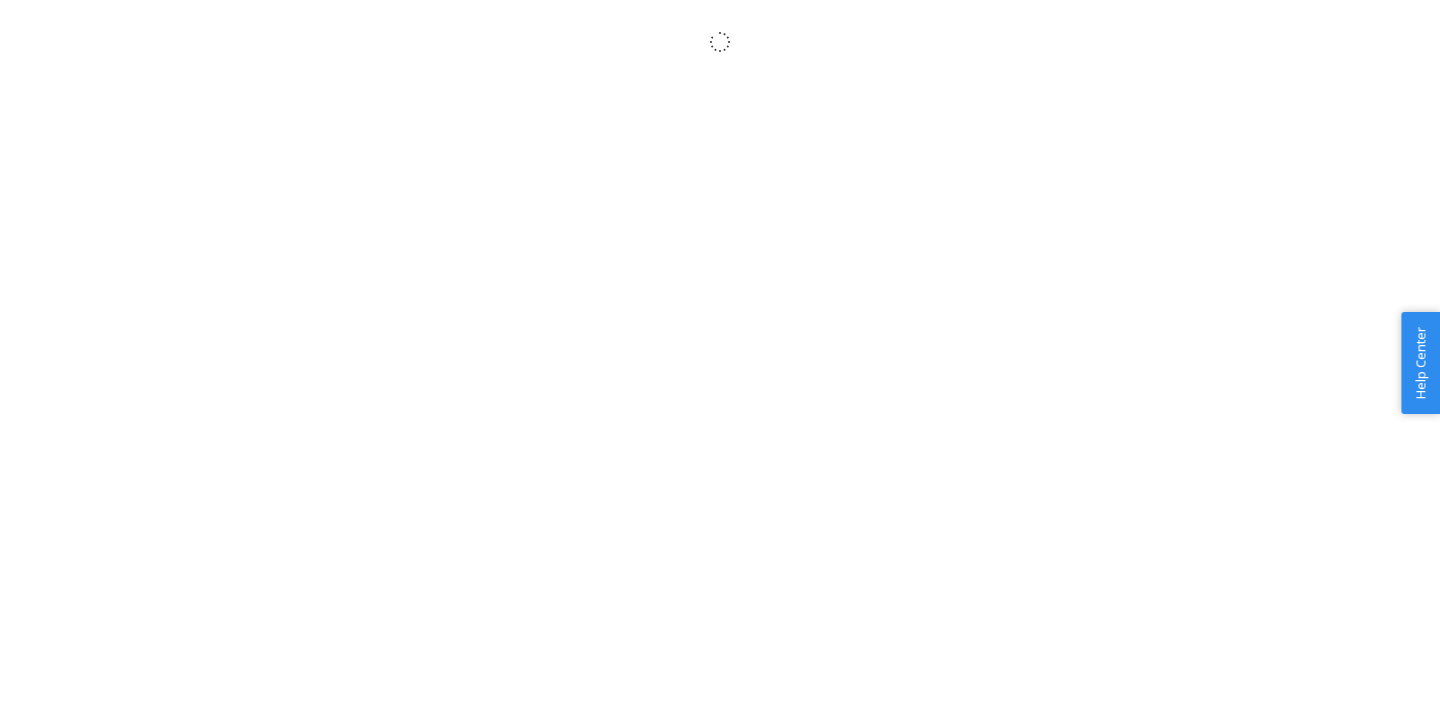 scroll, scrollTop: 0, scrollLeft: 0, axis: both 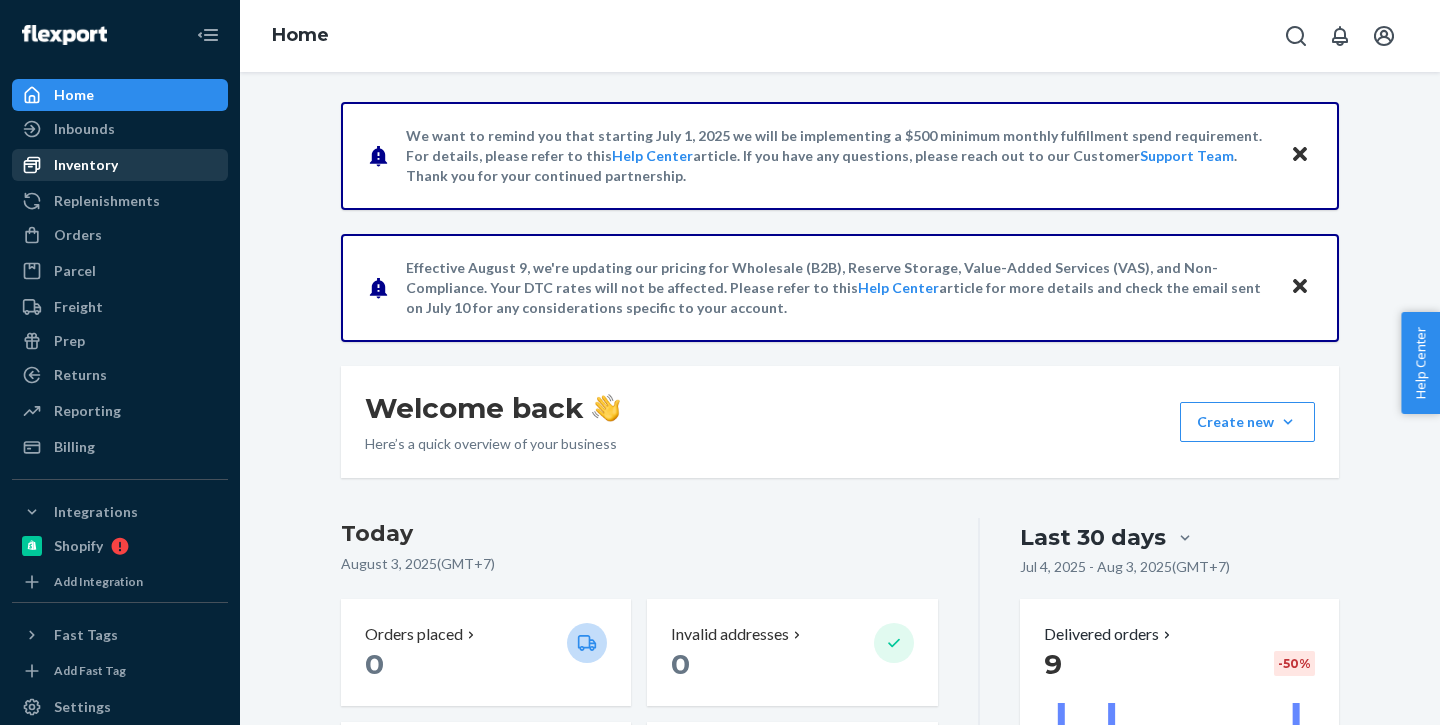 click on "Inventory" at bounding box center [86, 165] 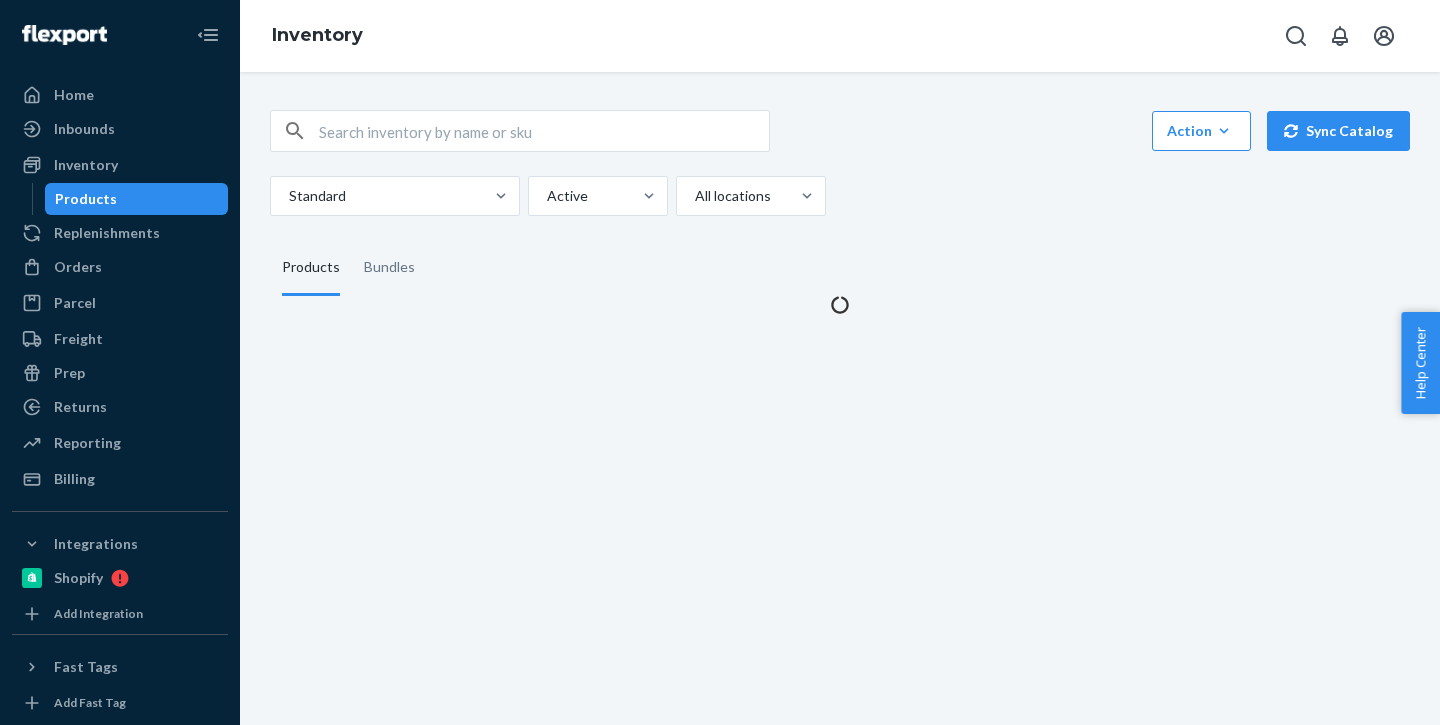 click on "Products" at bounding box center [137, 199] 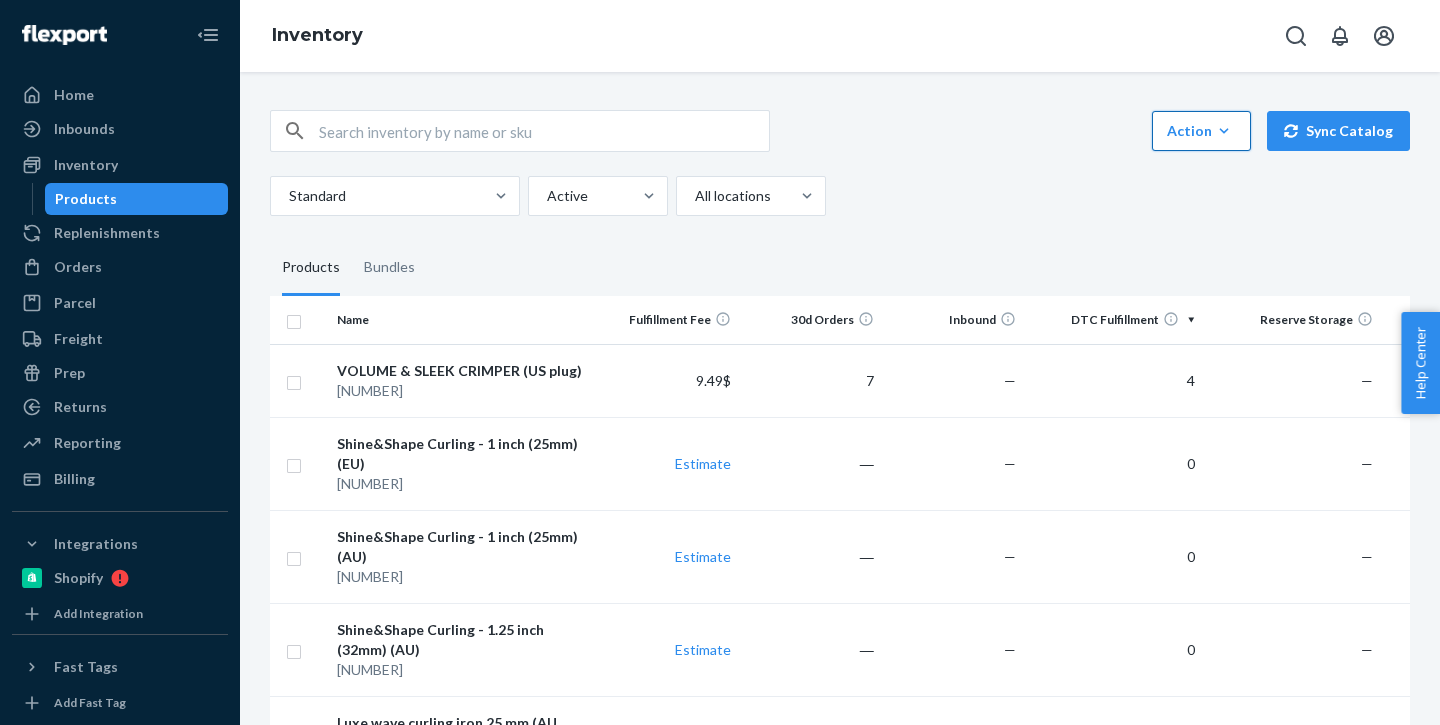 click on "Action" at bounding box center [1201, 131] 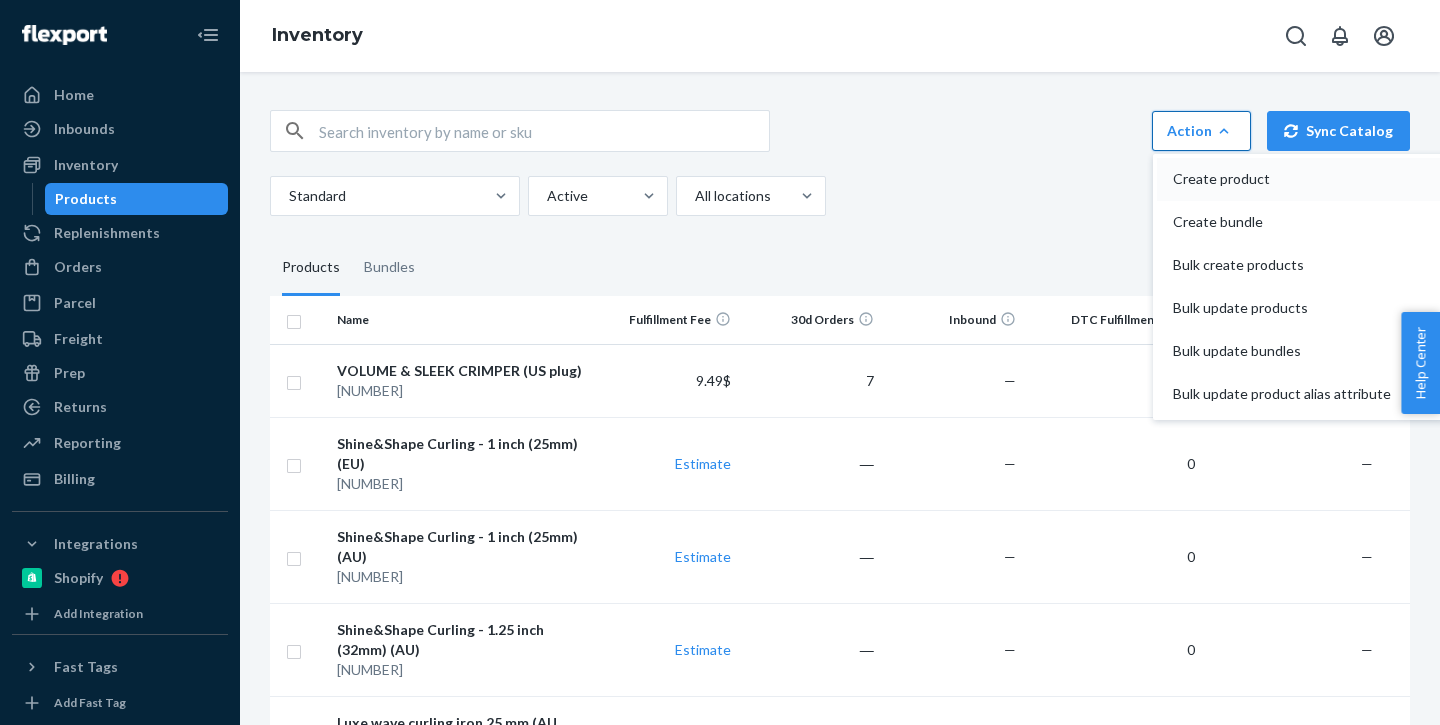 click on "Create product" at bounding box center [1282, 179] 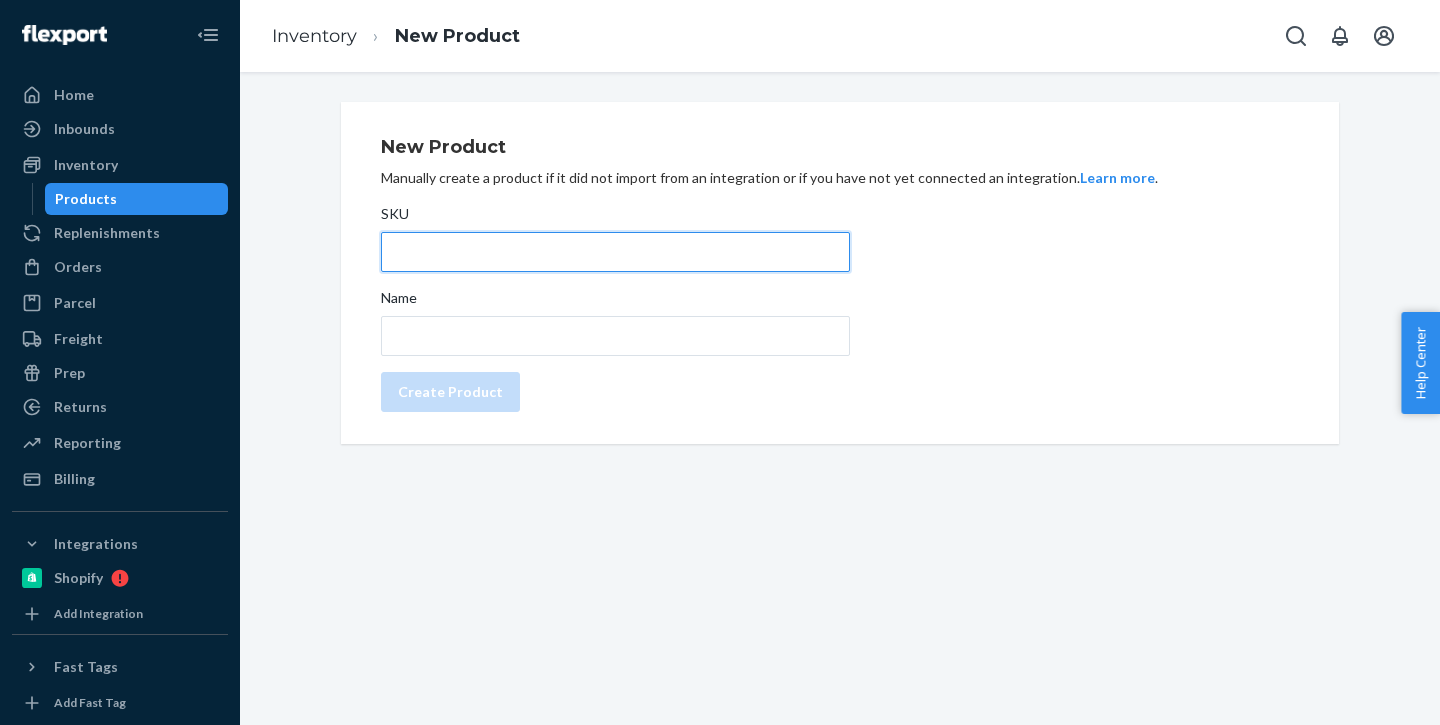 click on "SKU" at bounding box center (615, 252) 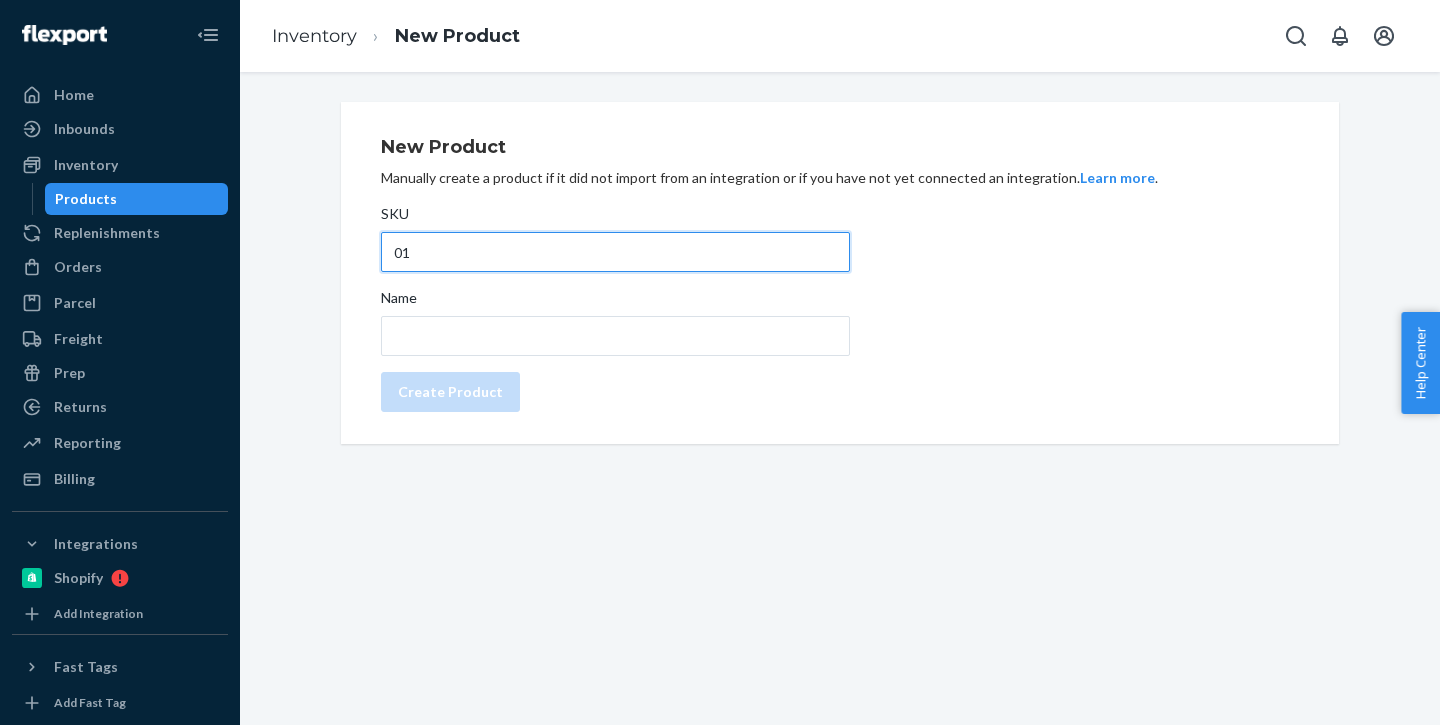 type on "01" 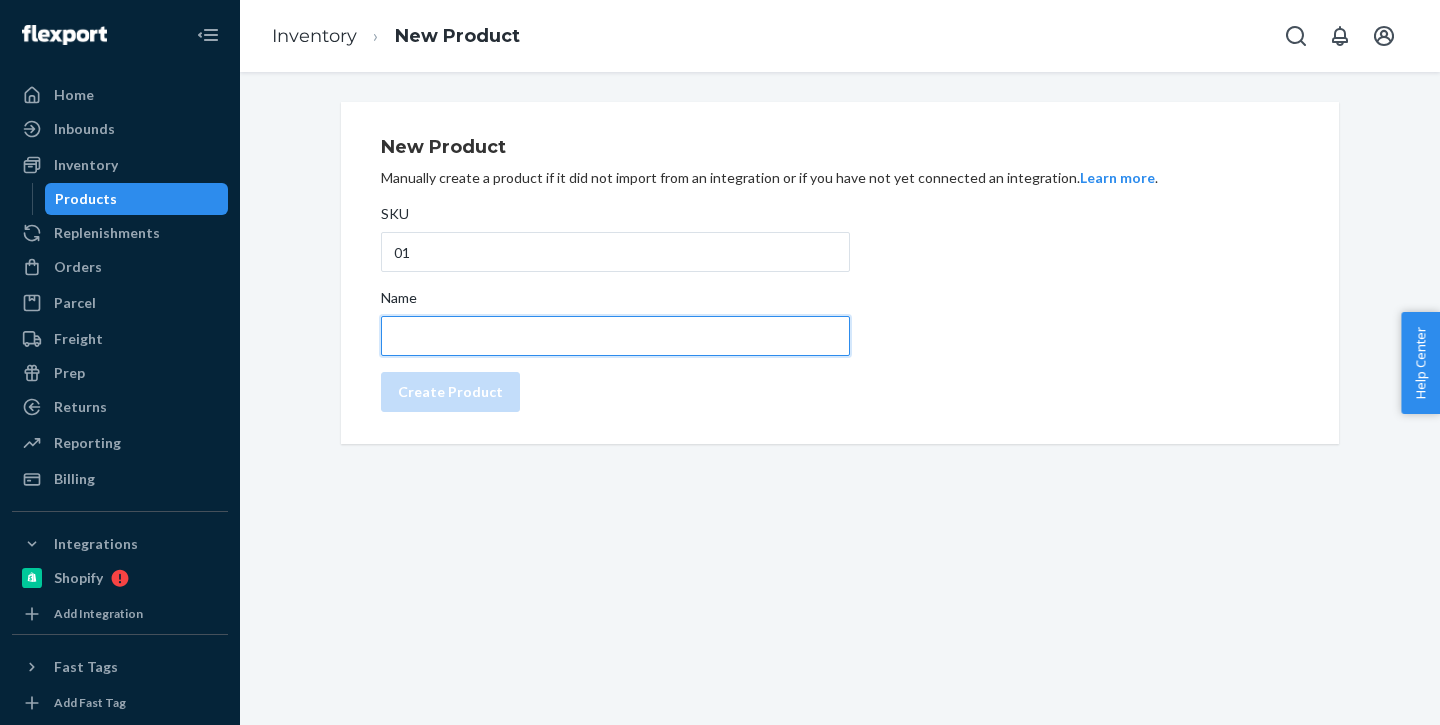 click on "Name" at bounding box center (615, 336) 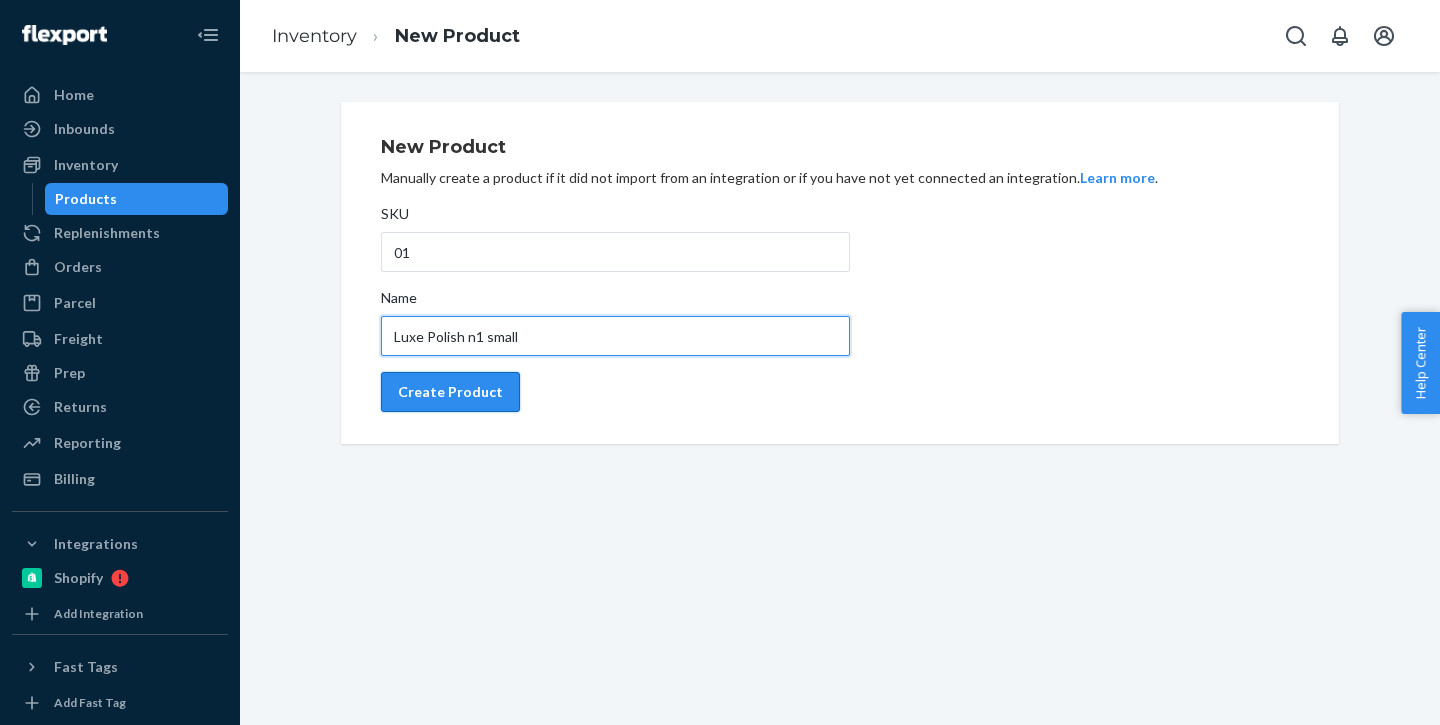 type on "Luxe Polish n1 small" 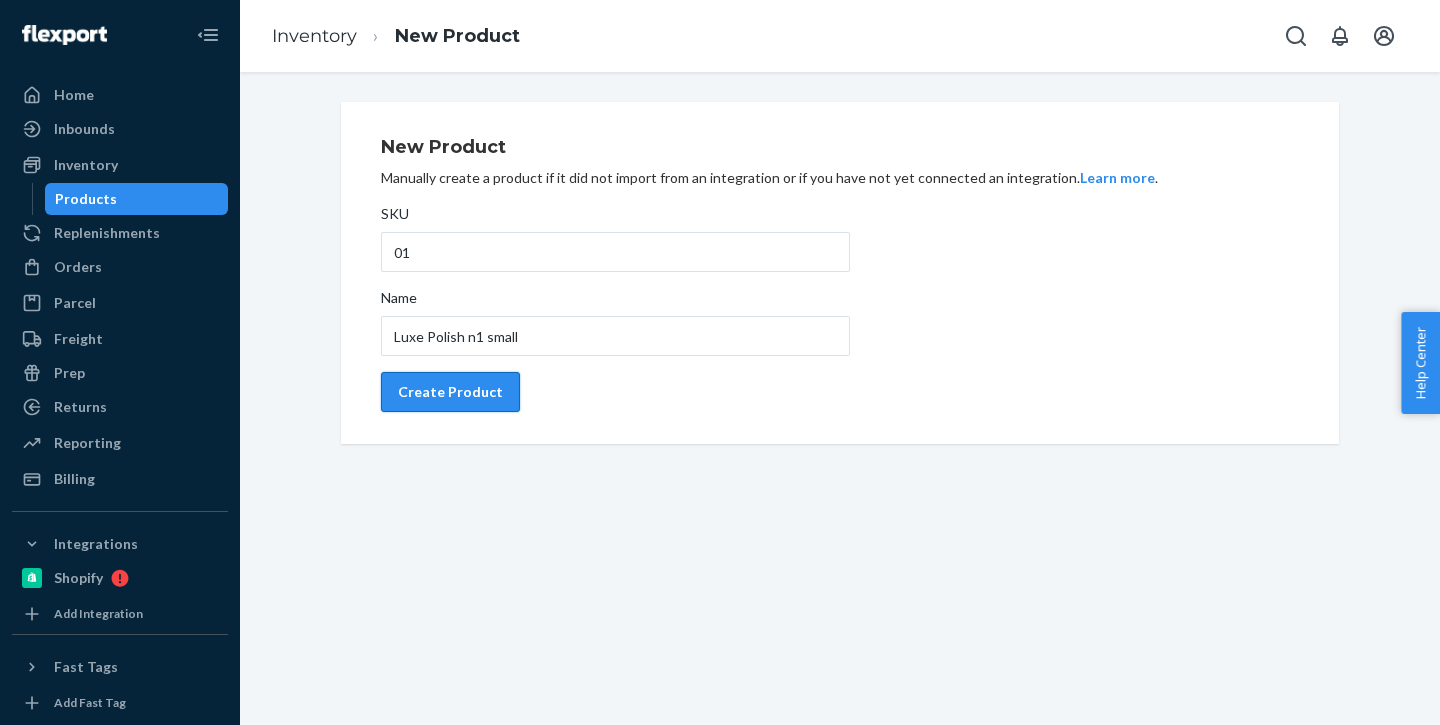 click on "Create Product" at bounding box center [450, 392] 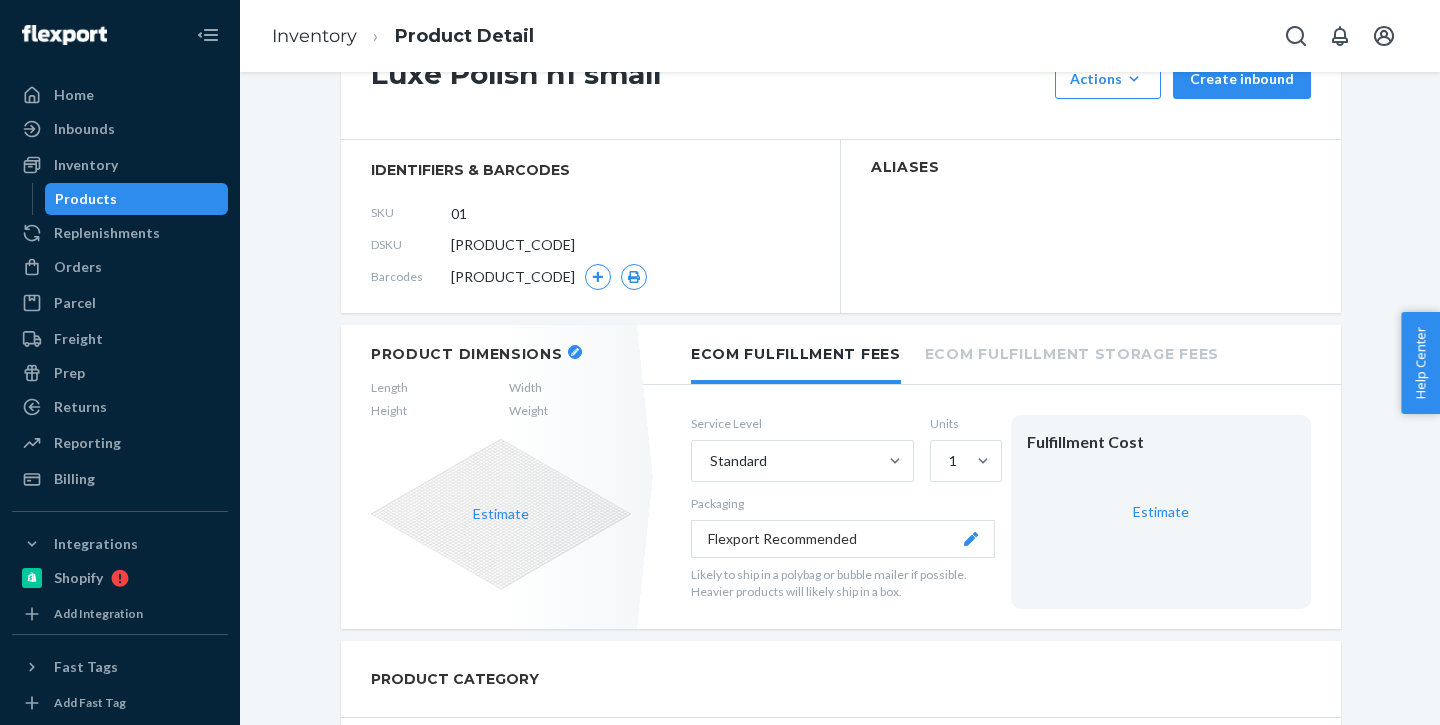scroll, scrollTop: 8, scrollLeft: 0, axis: vertical 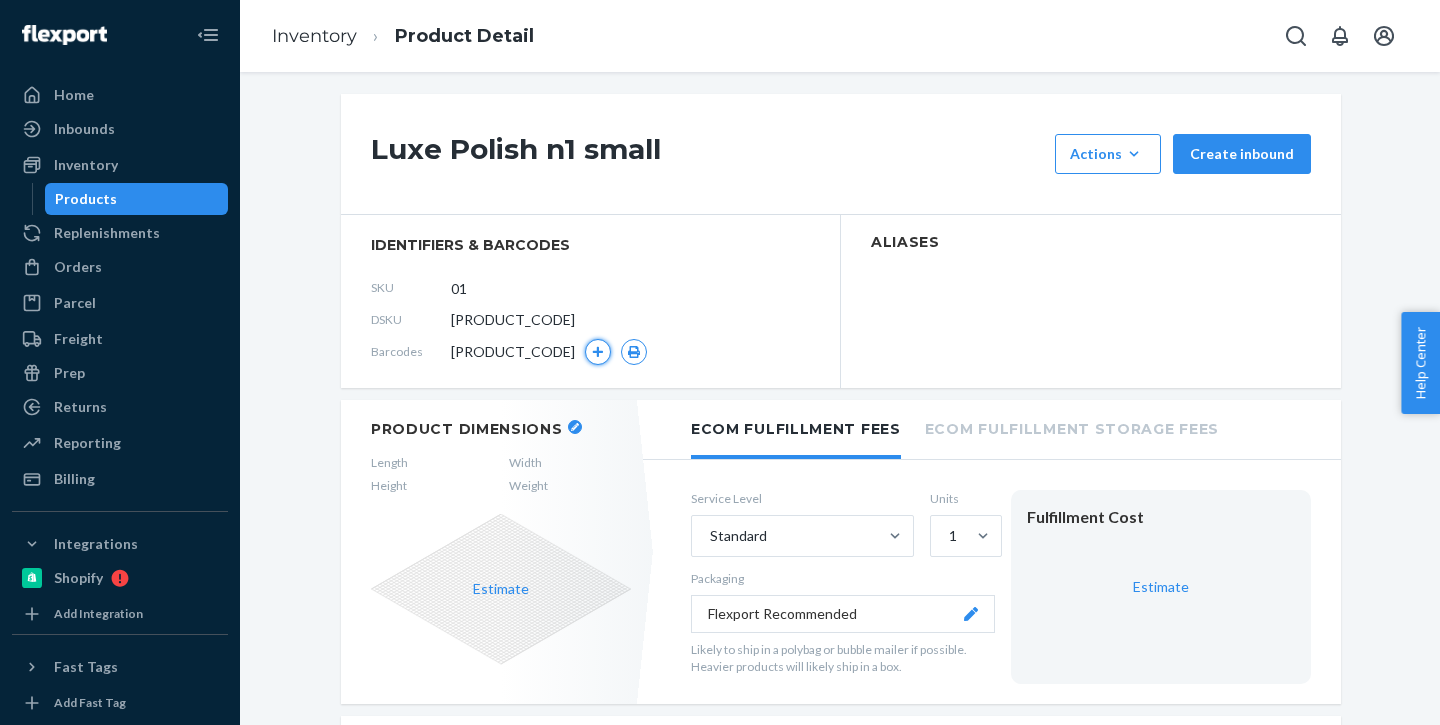 click at bounding box center (598, 352) 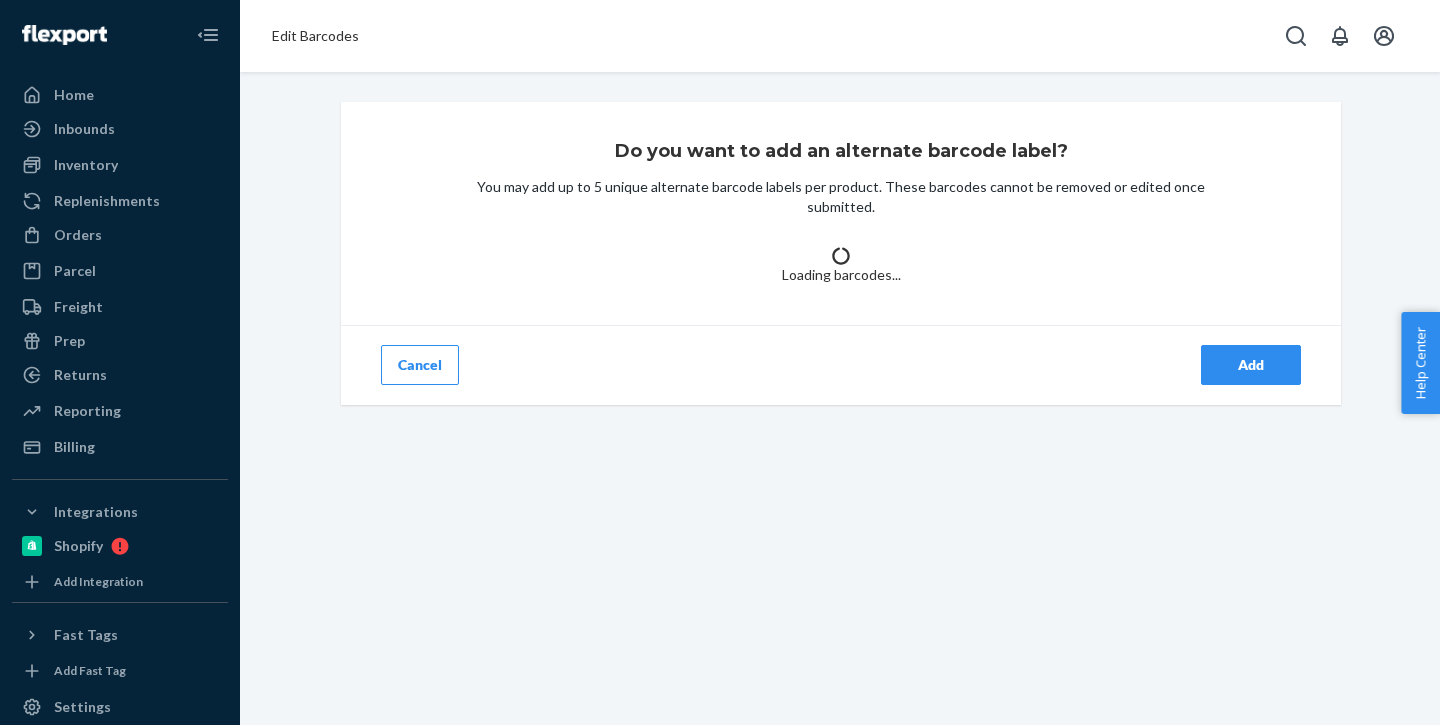 scroll, scrollTop: 0, scrollLeft: 0, axis: both 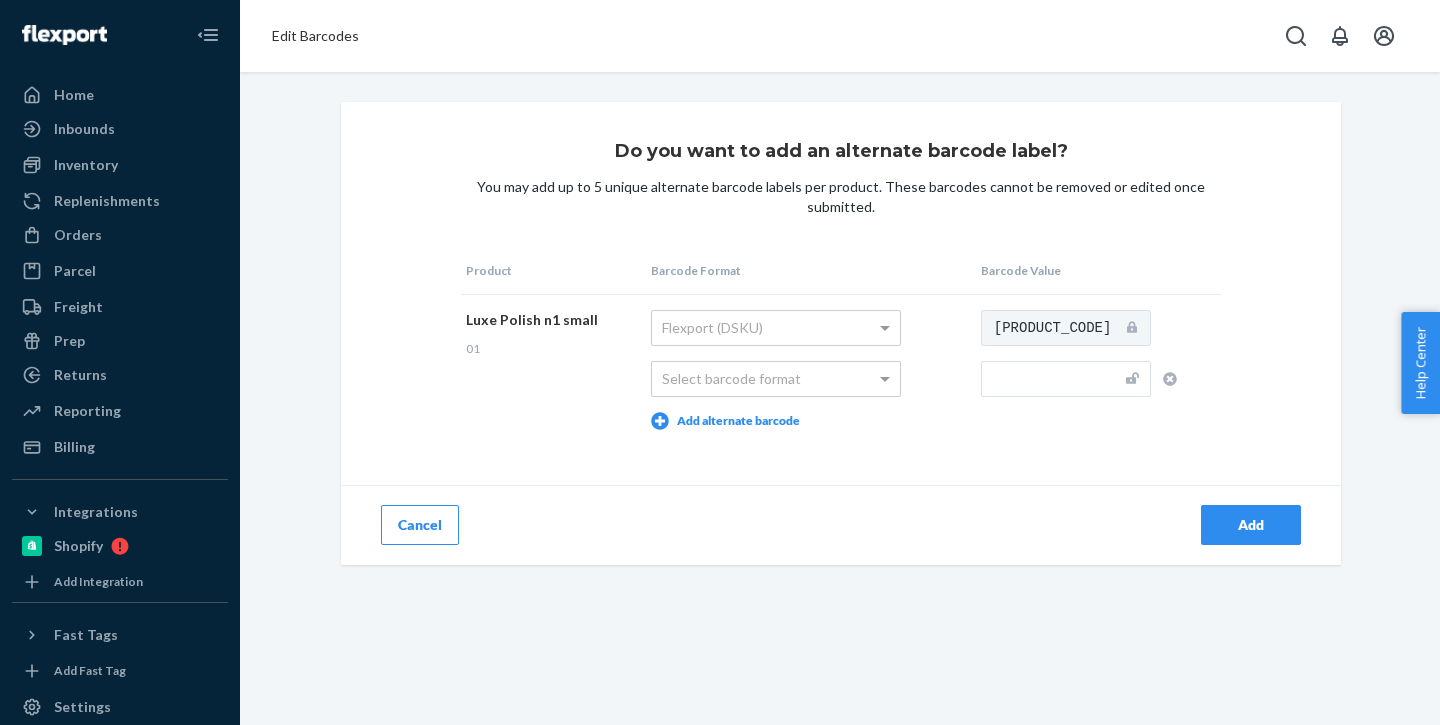 click on "Do you want to add an alternate barcode label? You may add up to 5 unique alternate barcode labels per product. These barcodes cannot be removed or edited once submitted. Product Barcode Format Barcode Value Luxe Polish n1 small 01 Flexport (DSKU) Select barcode format Add alternate barcode D3WLSUNTN5H Cancel Add" at bounding box center (841, 333) 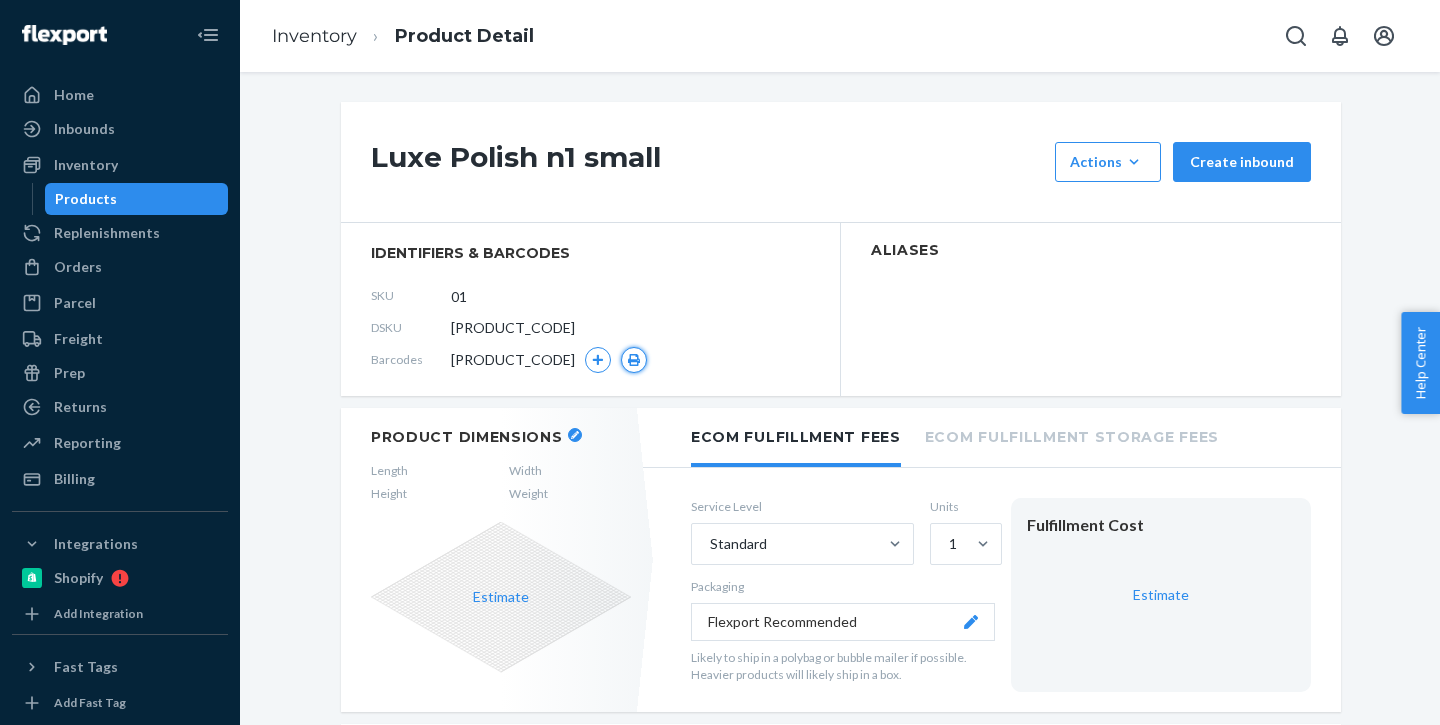 click 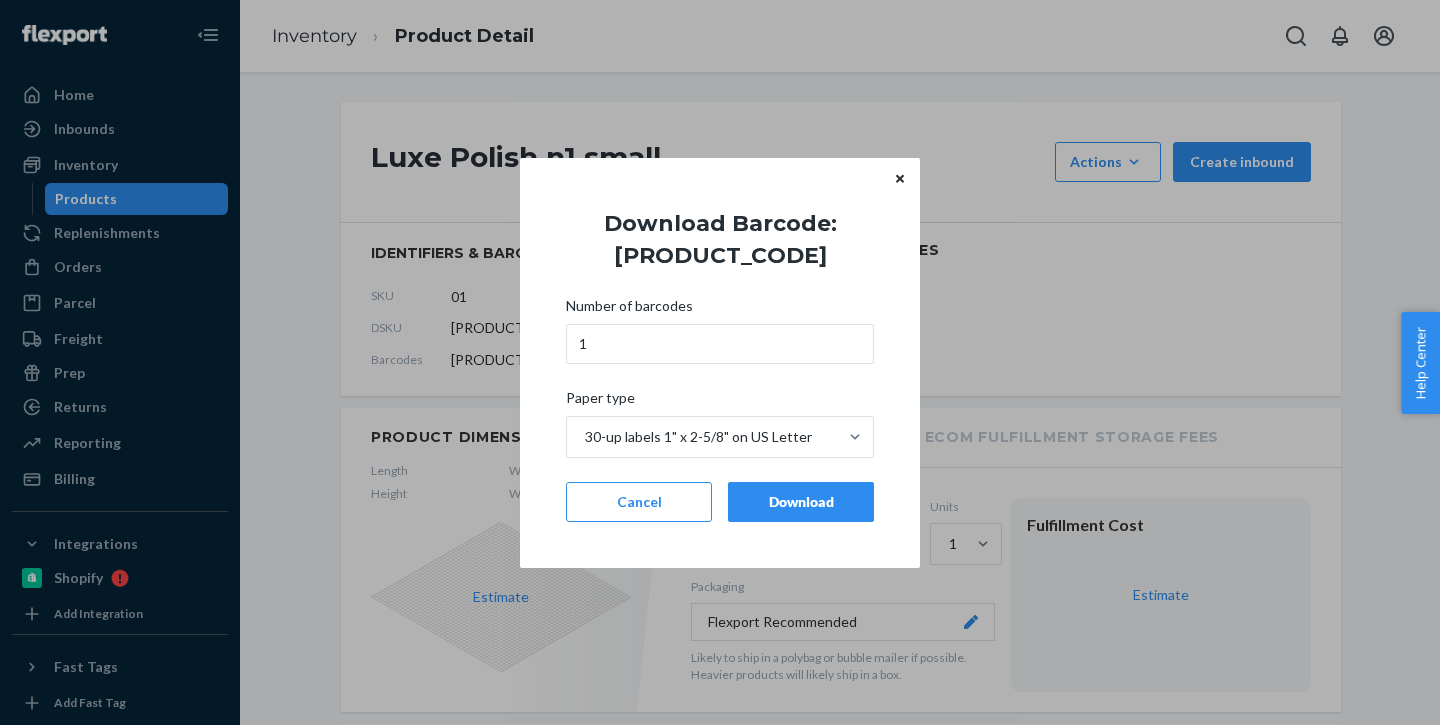 click on "Download" at bounding box center (801, 502) 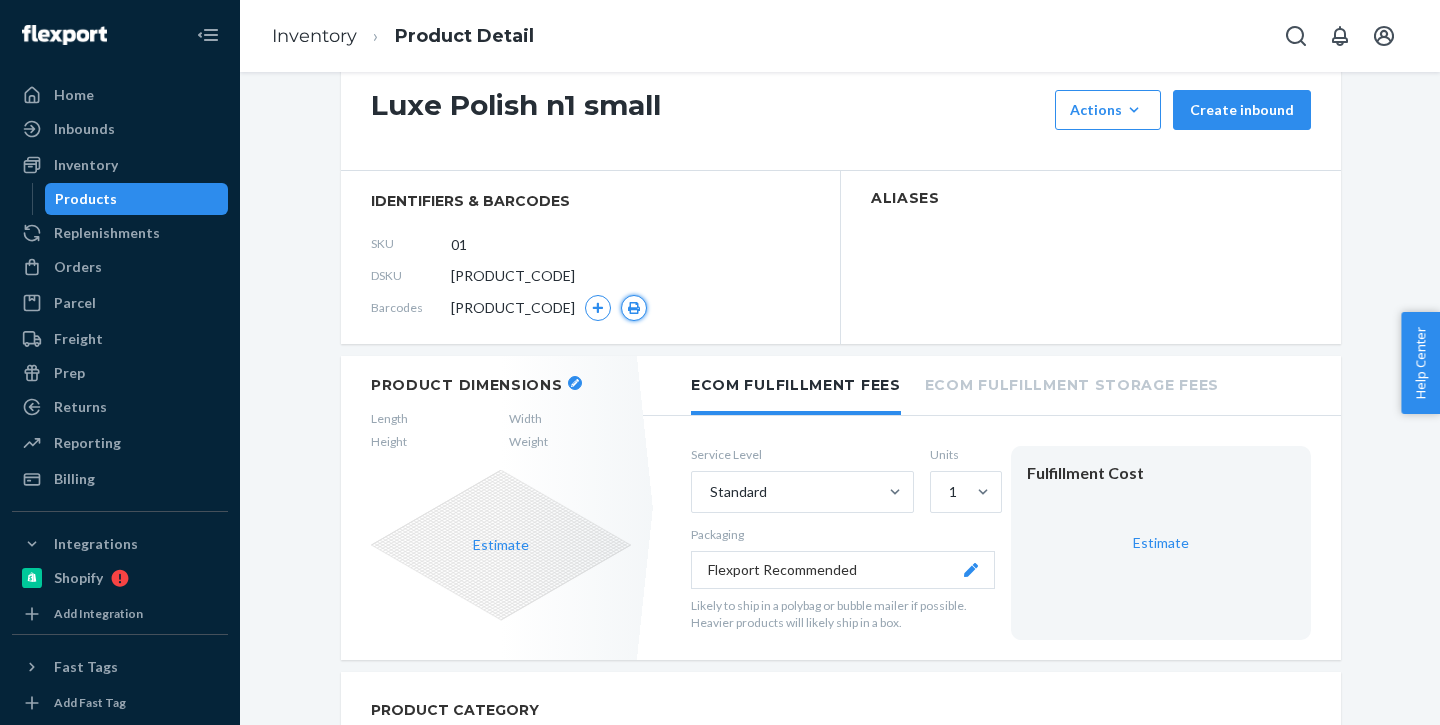 scroll, scrollTop: 0, scrollLeft: 0, axis: both 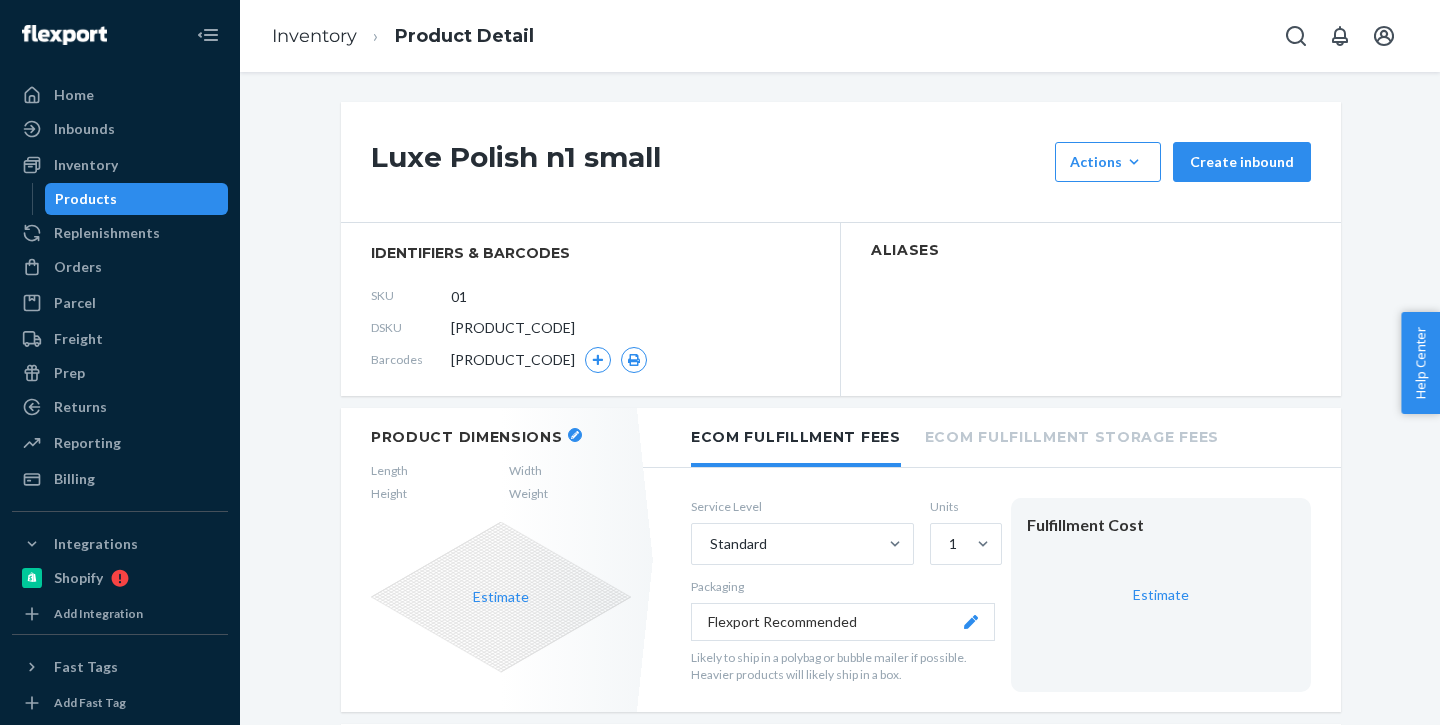 click on "Products" at bounding box center [86, 199] 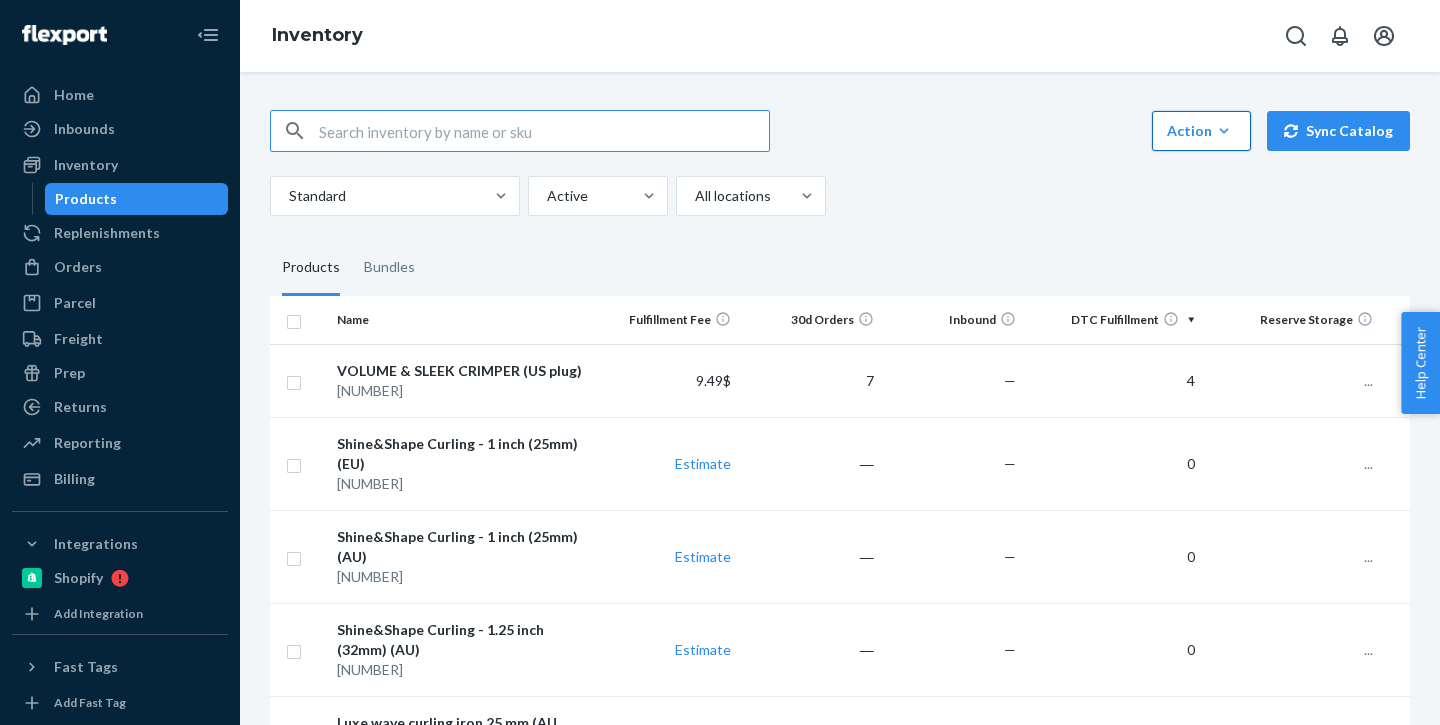 click on "Action Create product Create bundle Bulk create products Bulk update products Bulk update bundles Bulk update product alias attribute" at bounding box center (1201, 131) 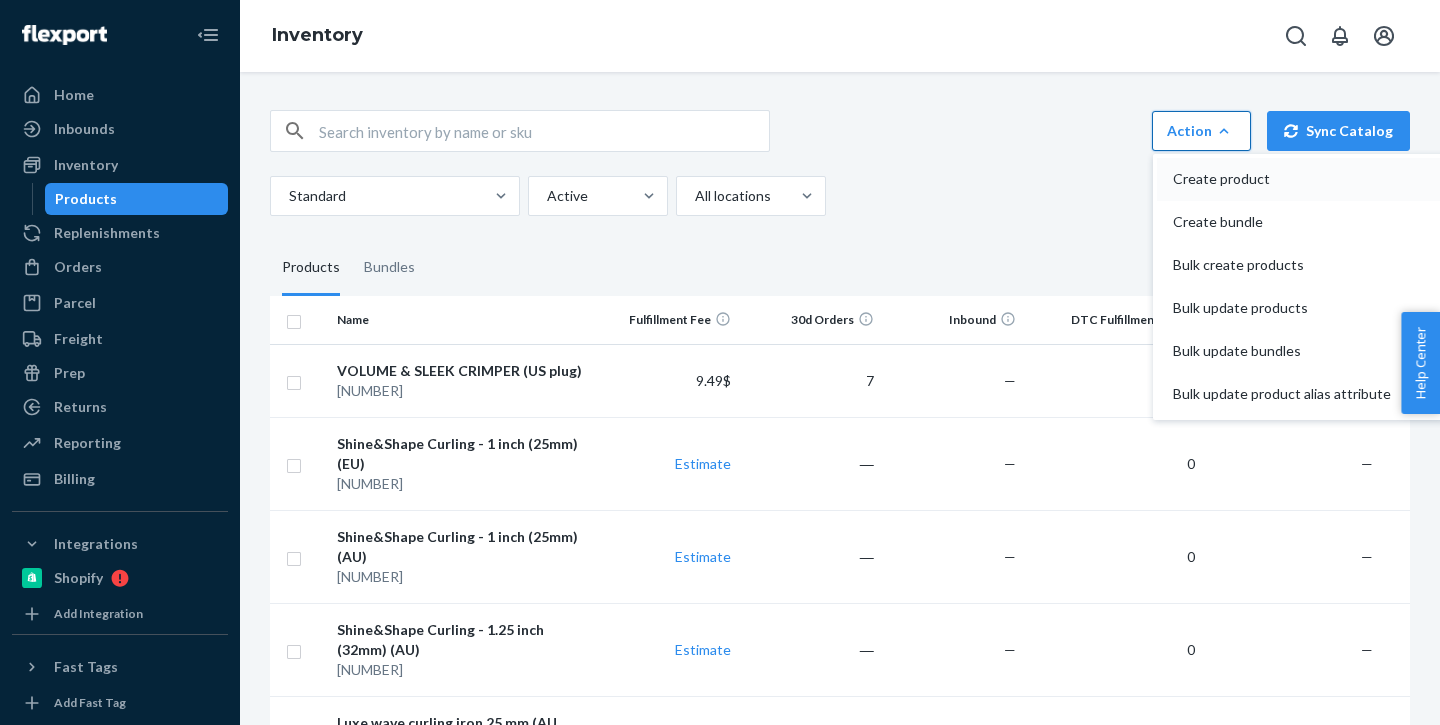 click on "Create product" at bounding box center [1282, 179] 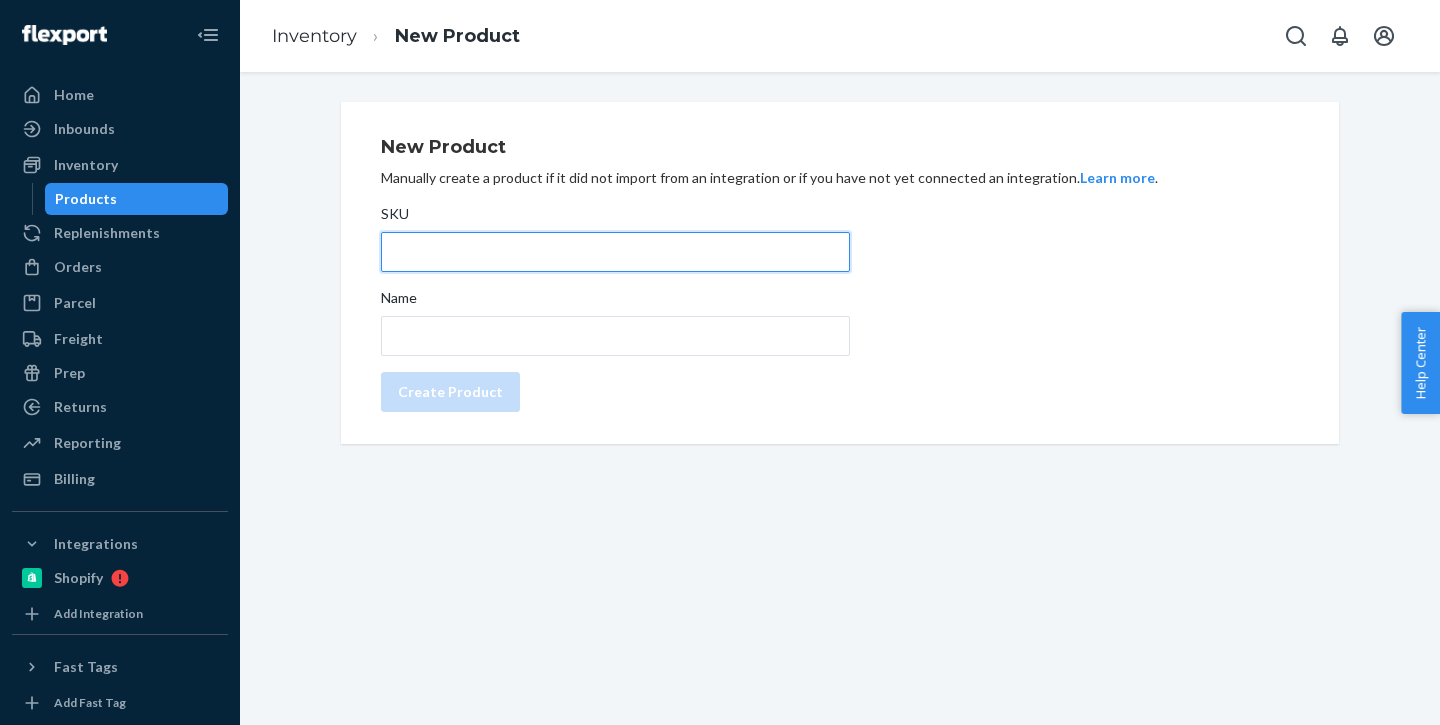 click on "SKU" at bounding box center [615, 252] 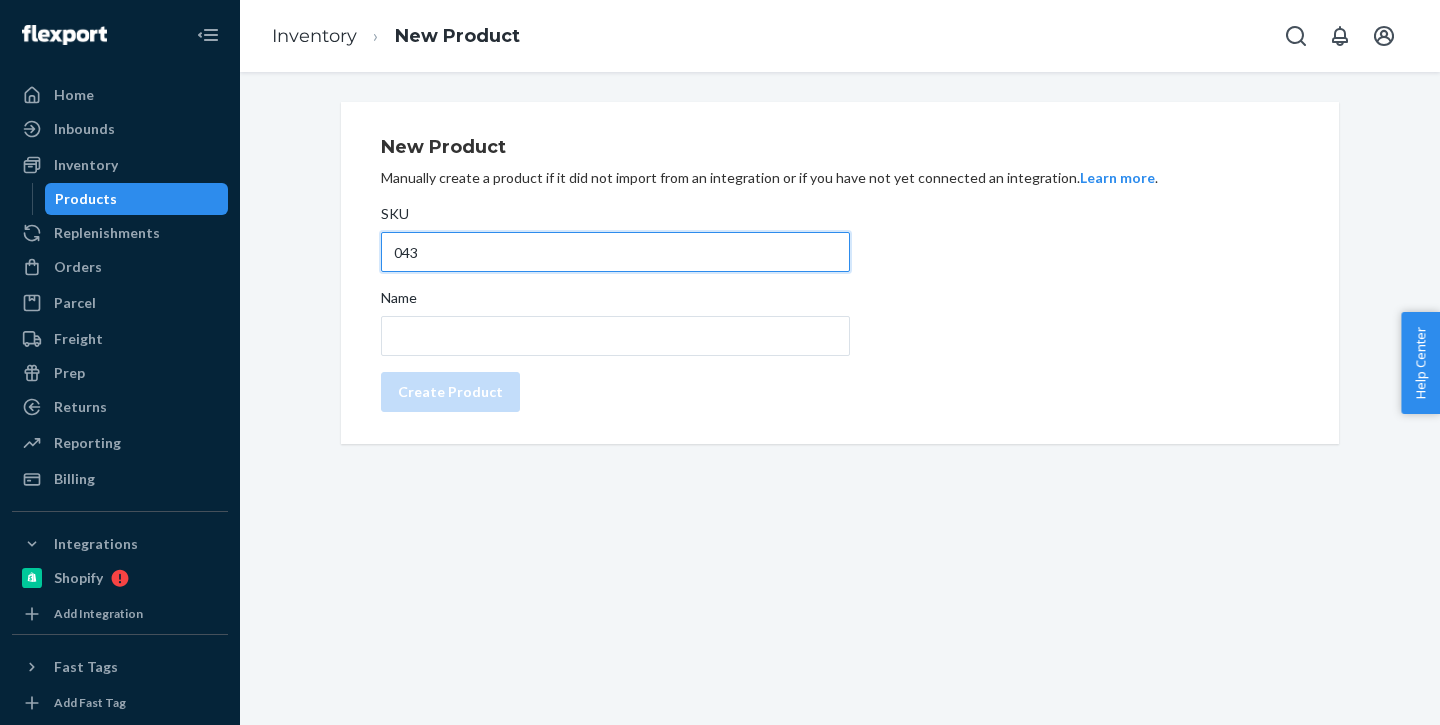 type on "043" 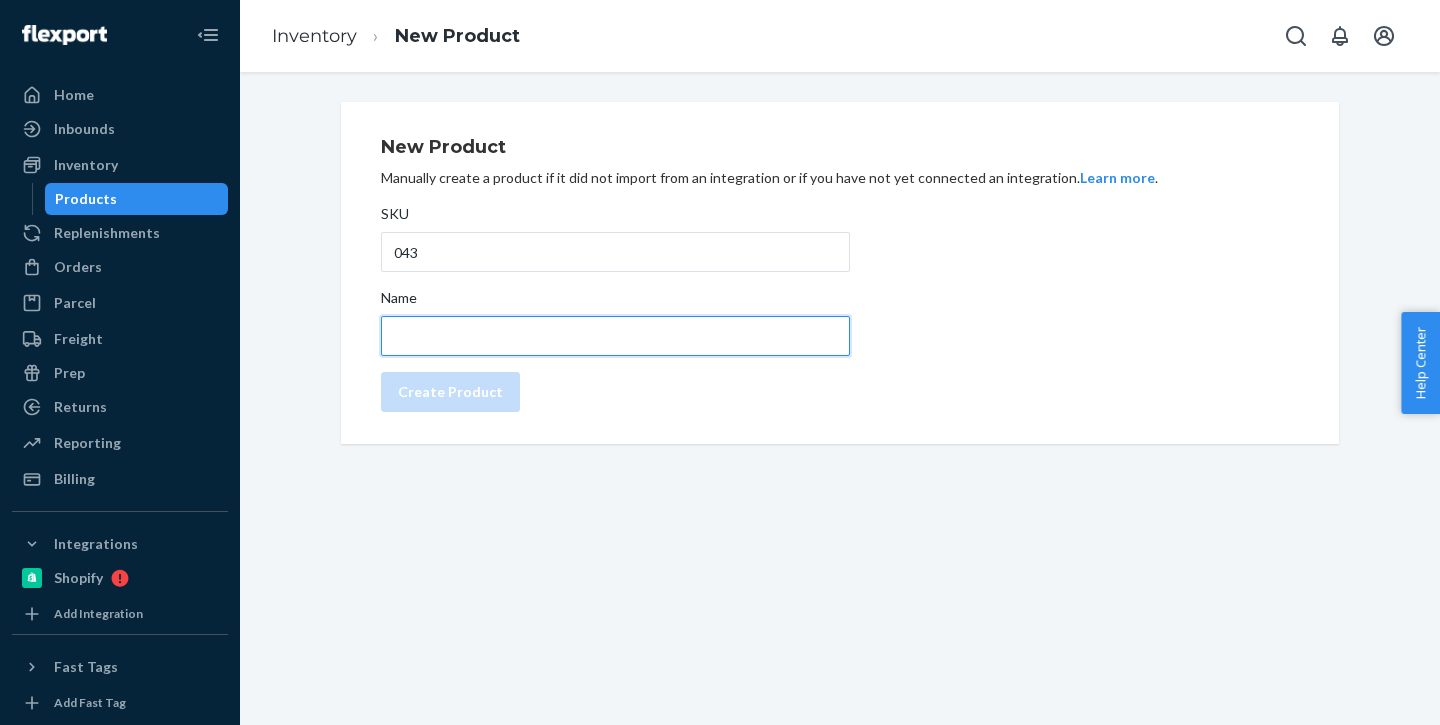 click on "Name" at bounding box center (615, 336) 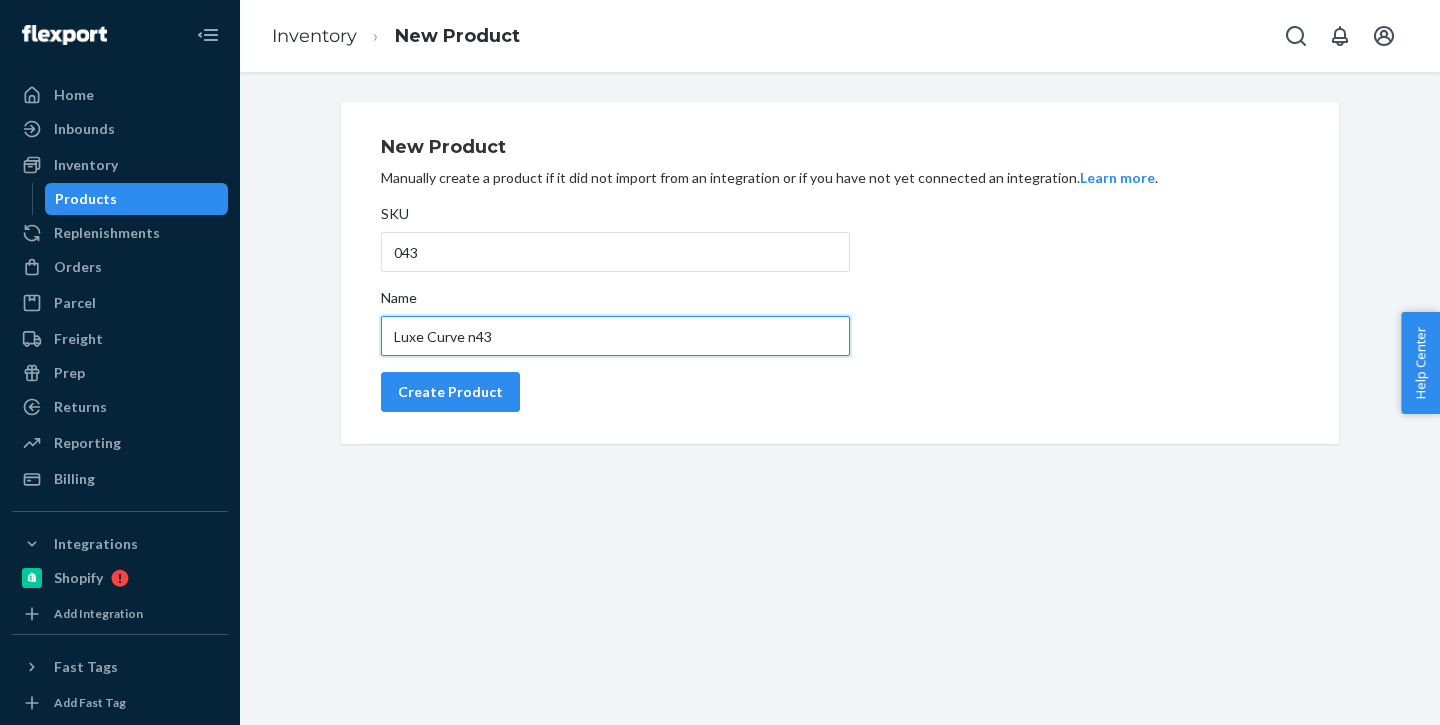 click on "Luxe Curve n43" at bounding box center [615, 336] 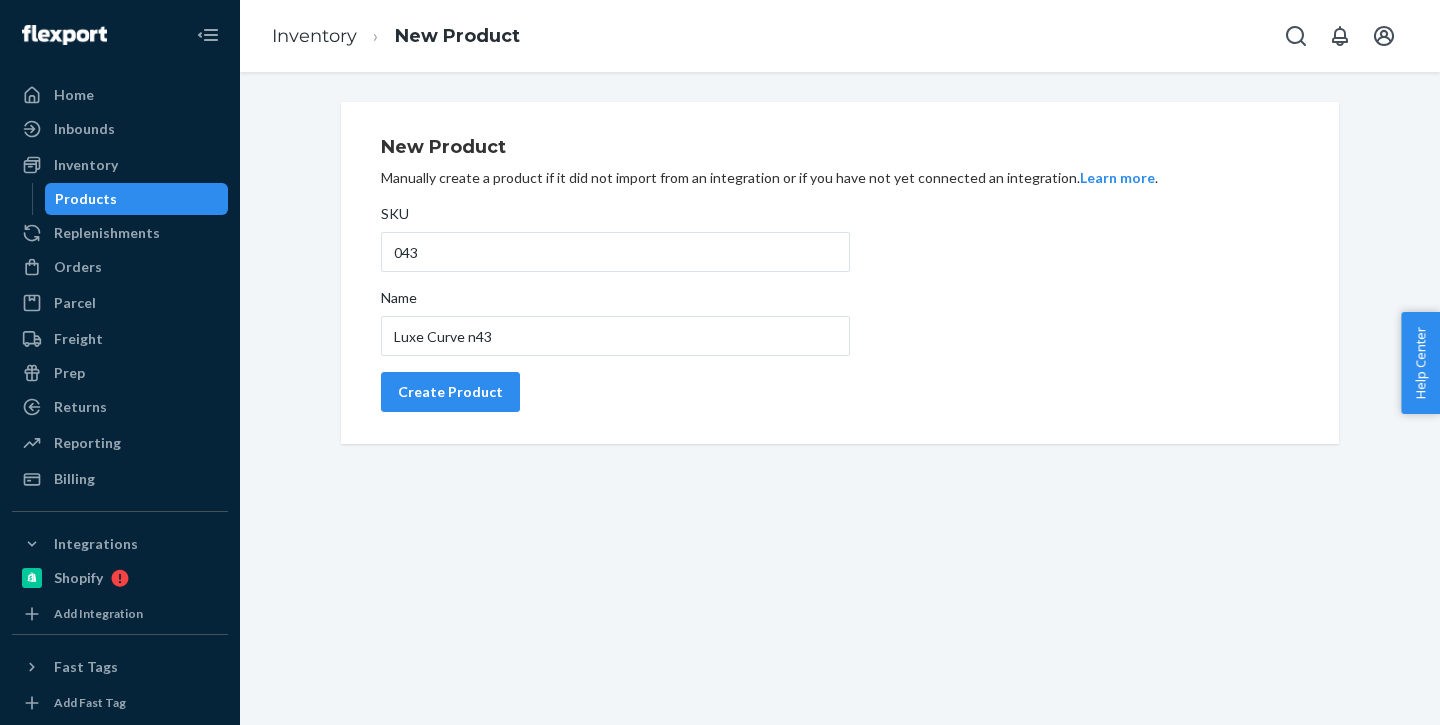 type 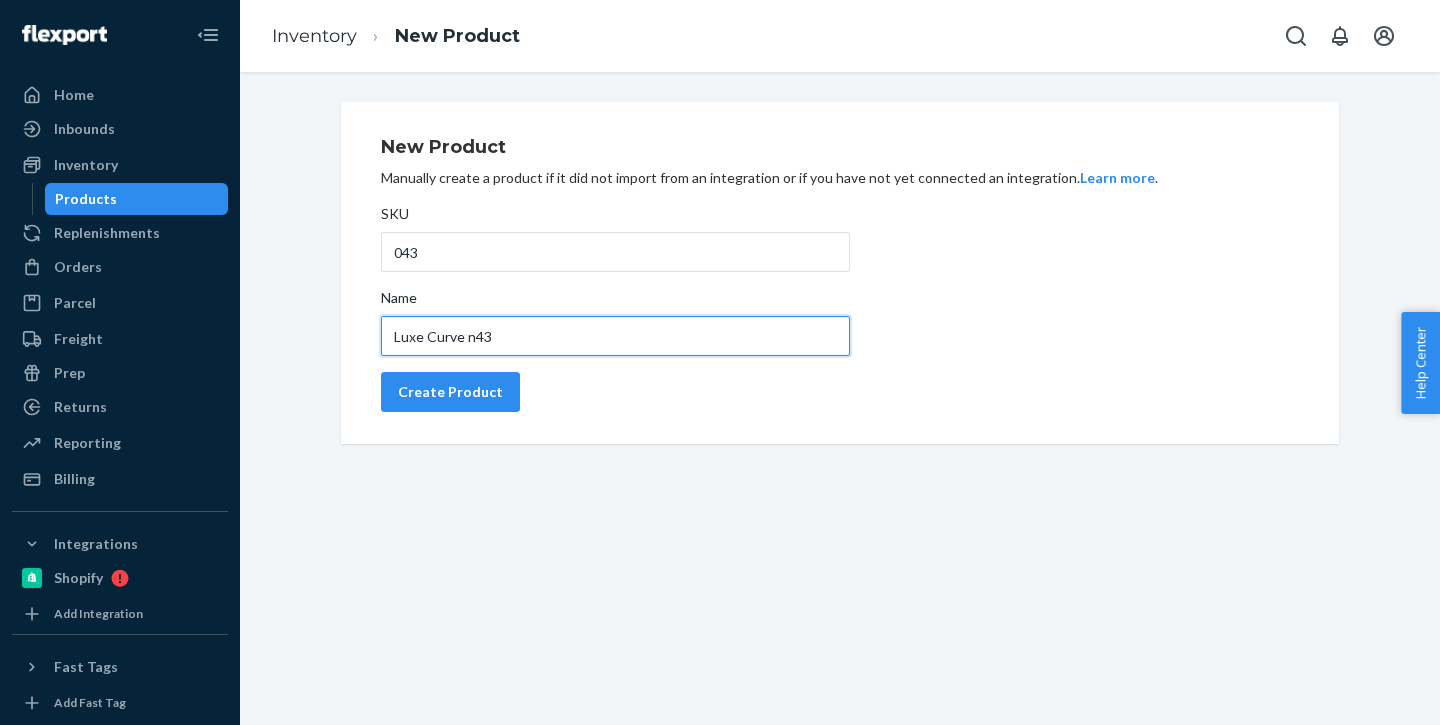 click on "Luxe Curve n43" at bounding box center (615, 336) 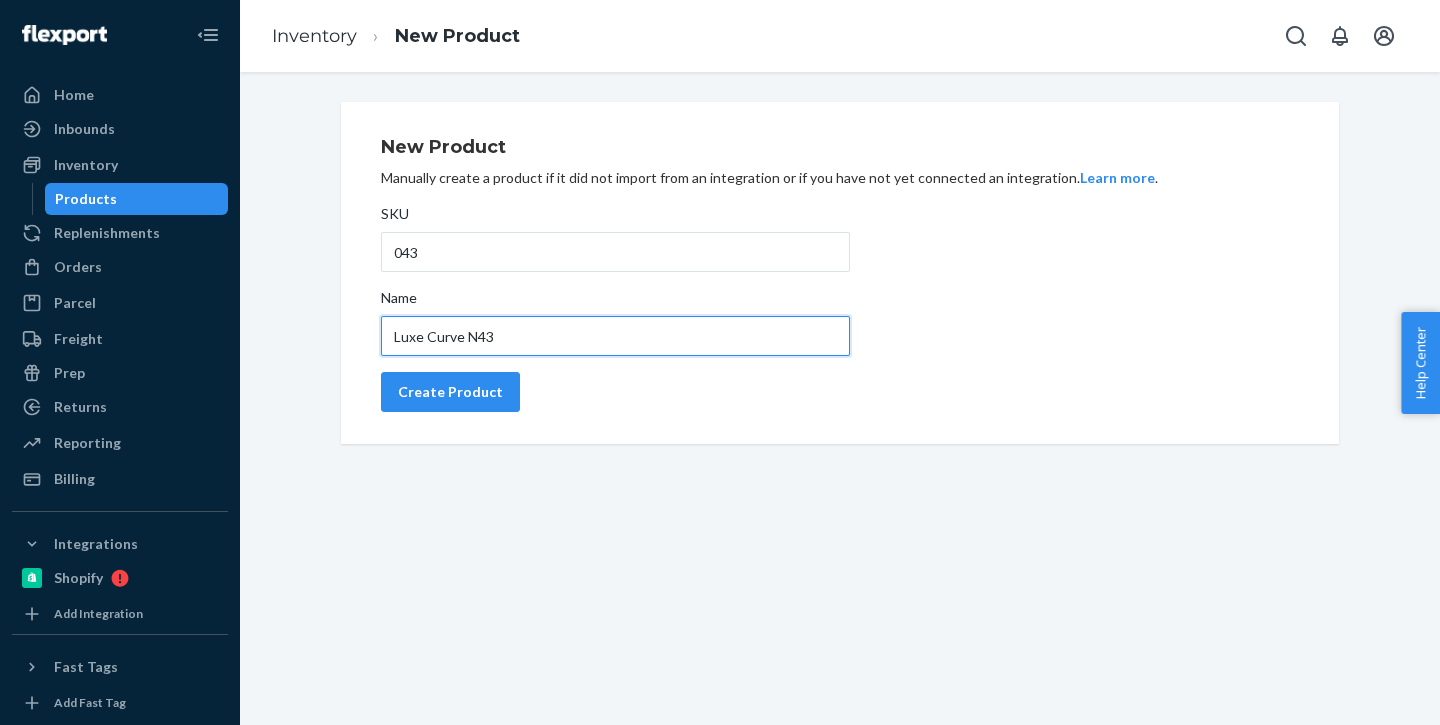 type on "Luxe Curve N43" 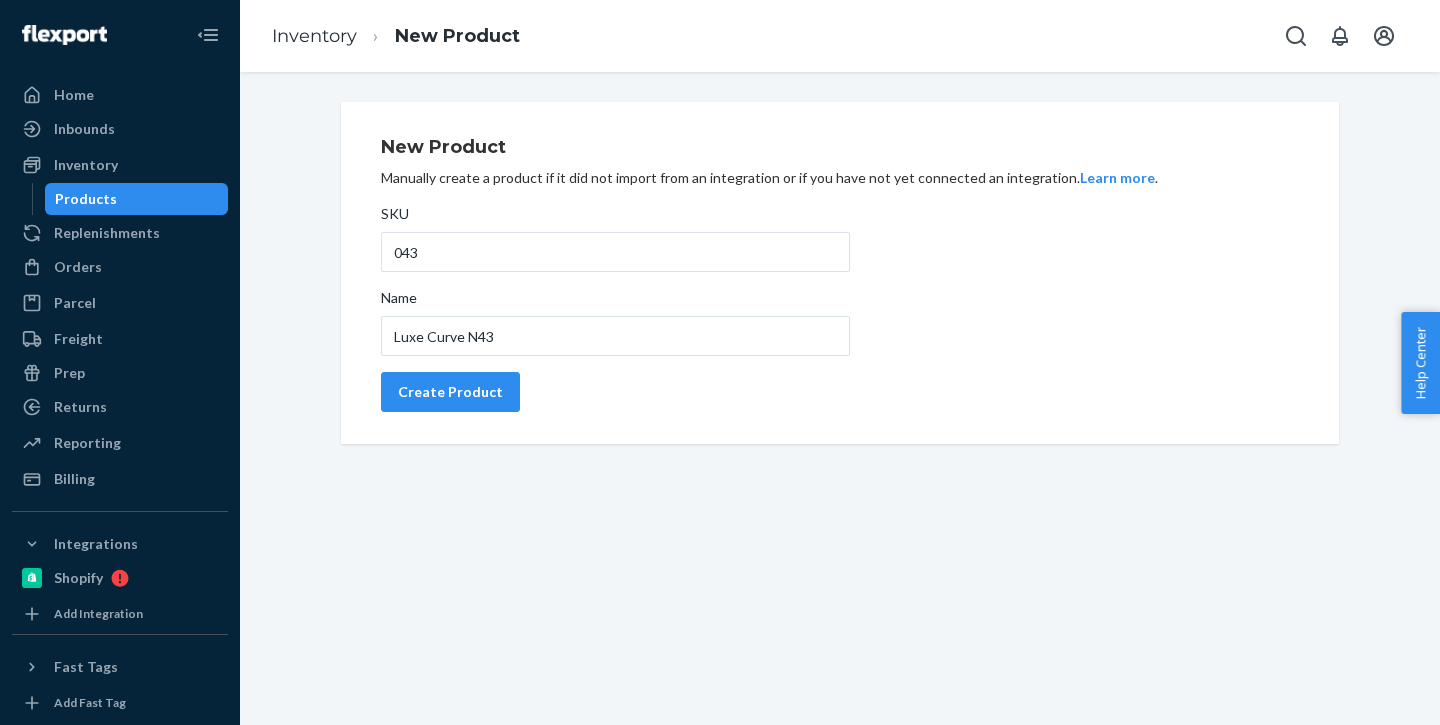 click on "Create Product" at bounding box center [615, 392] 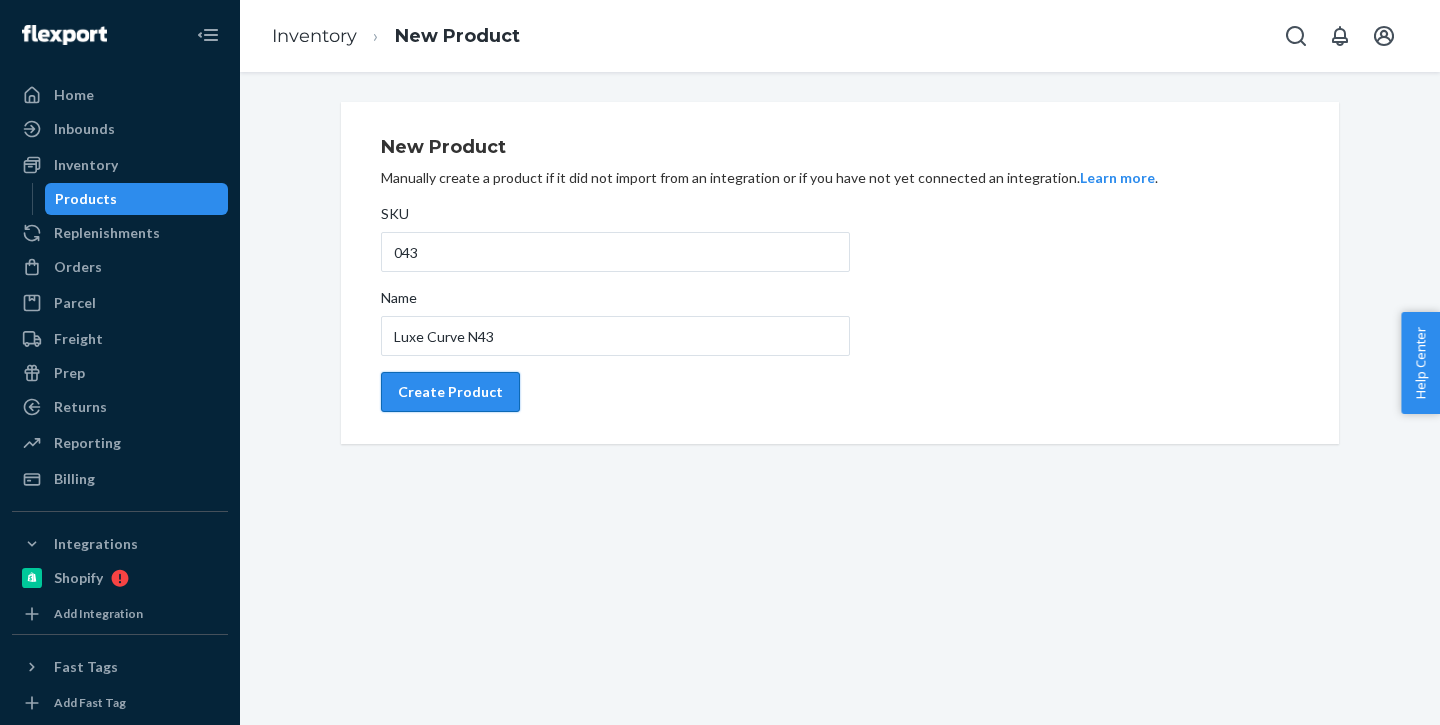 click on "Create Product" at bounding box center (450, 392) 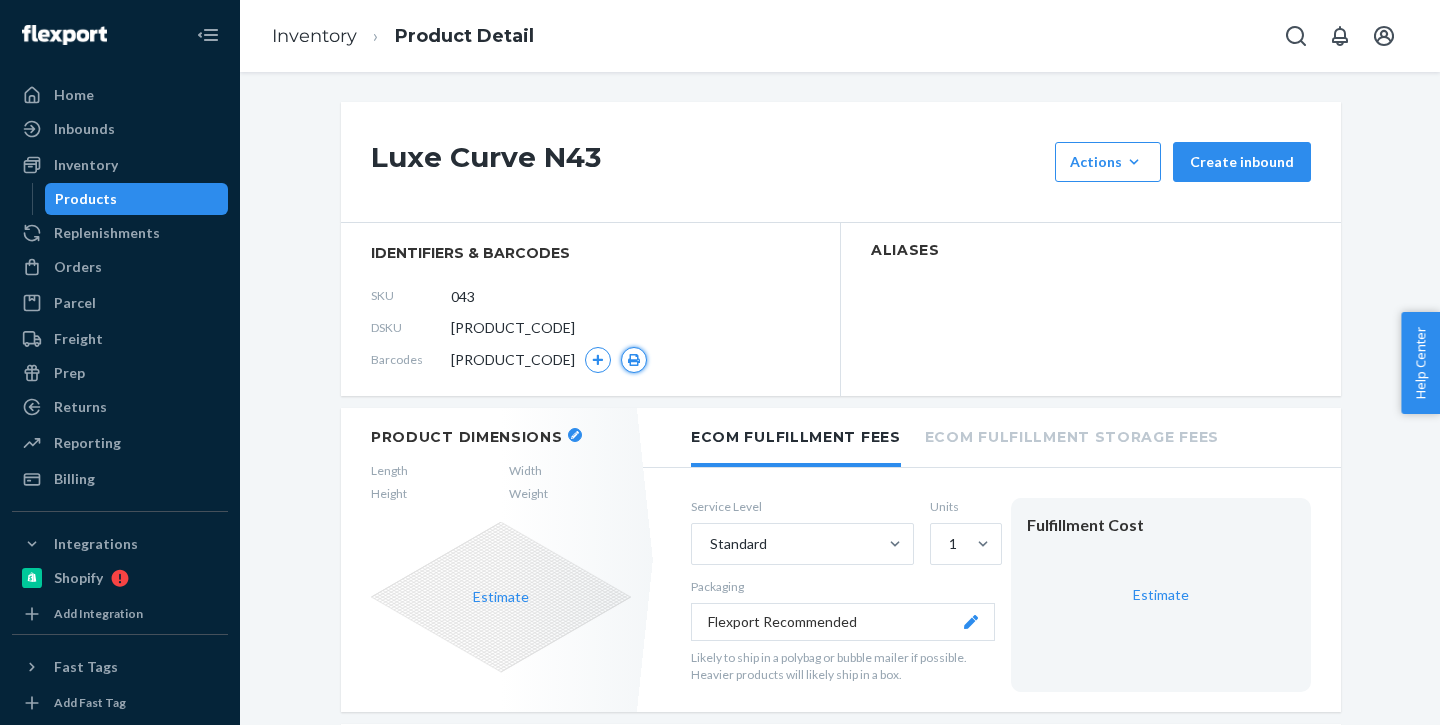click 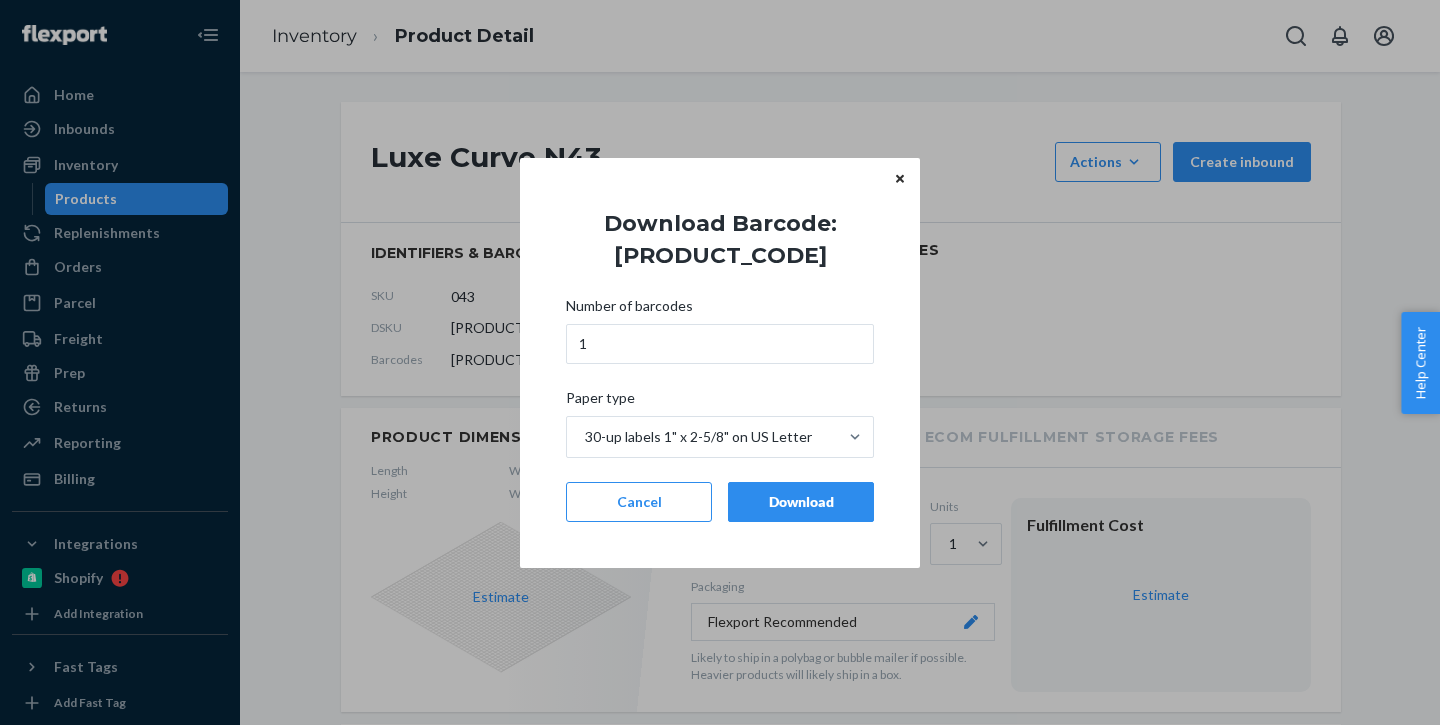 click on "Download" at bounding box center [801, 502] 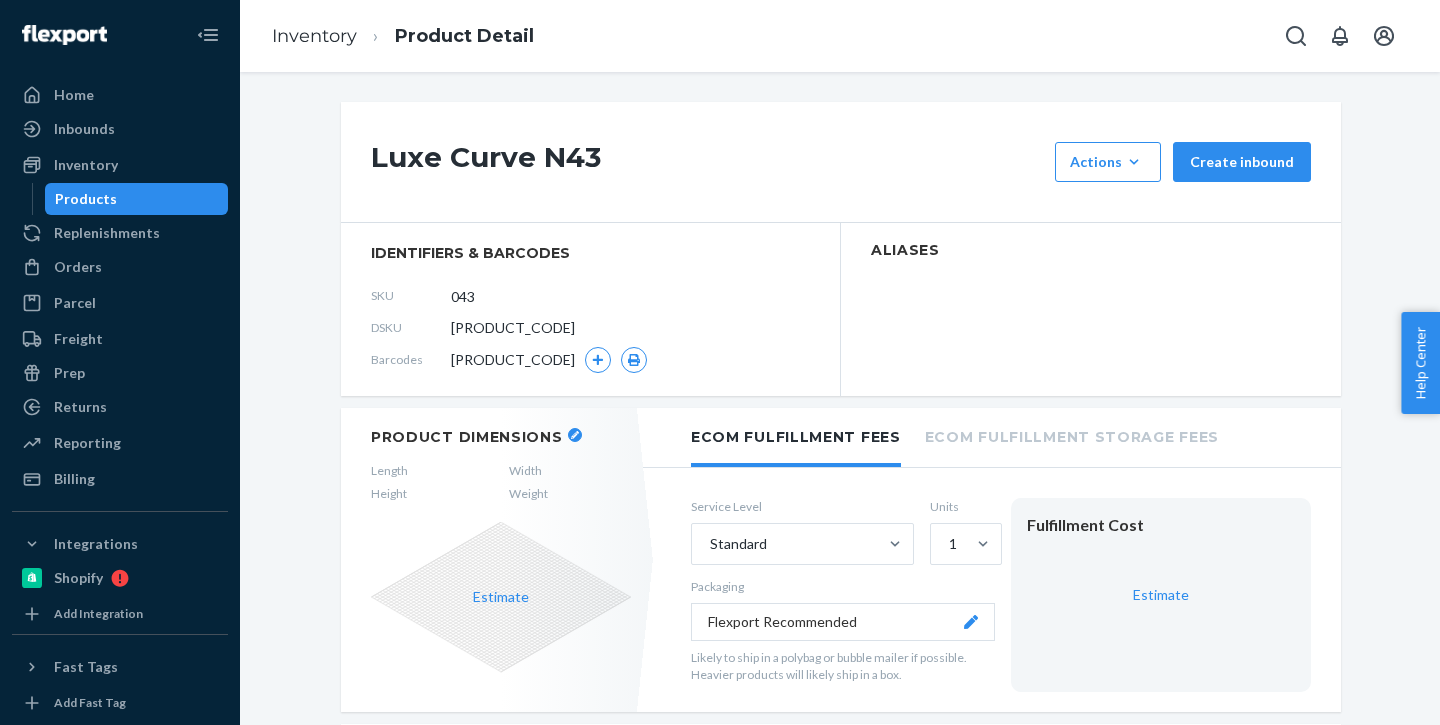 click on "Products" at bounding box center (86, 199) 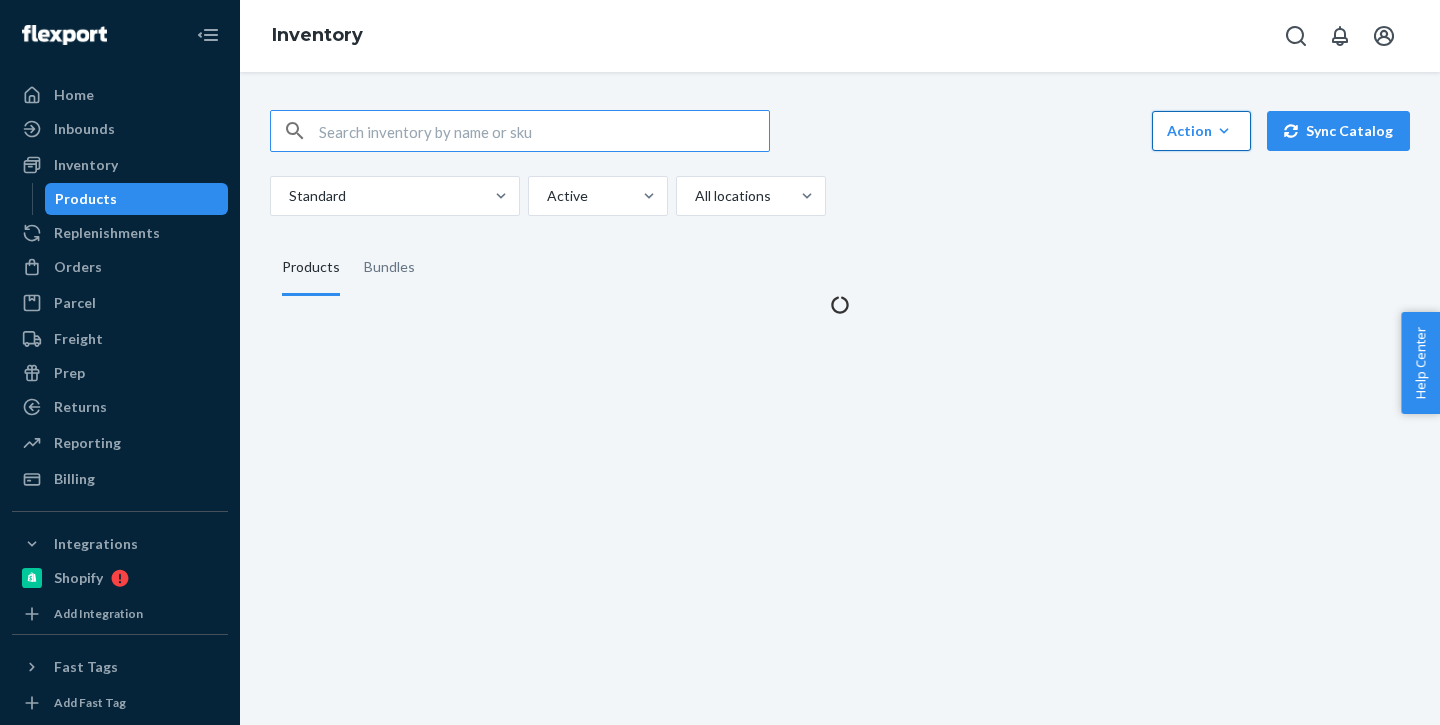 click on "Action" at bounding box center (1201, 131) 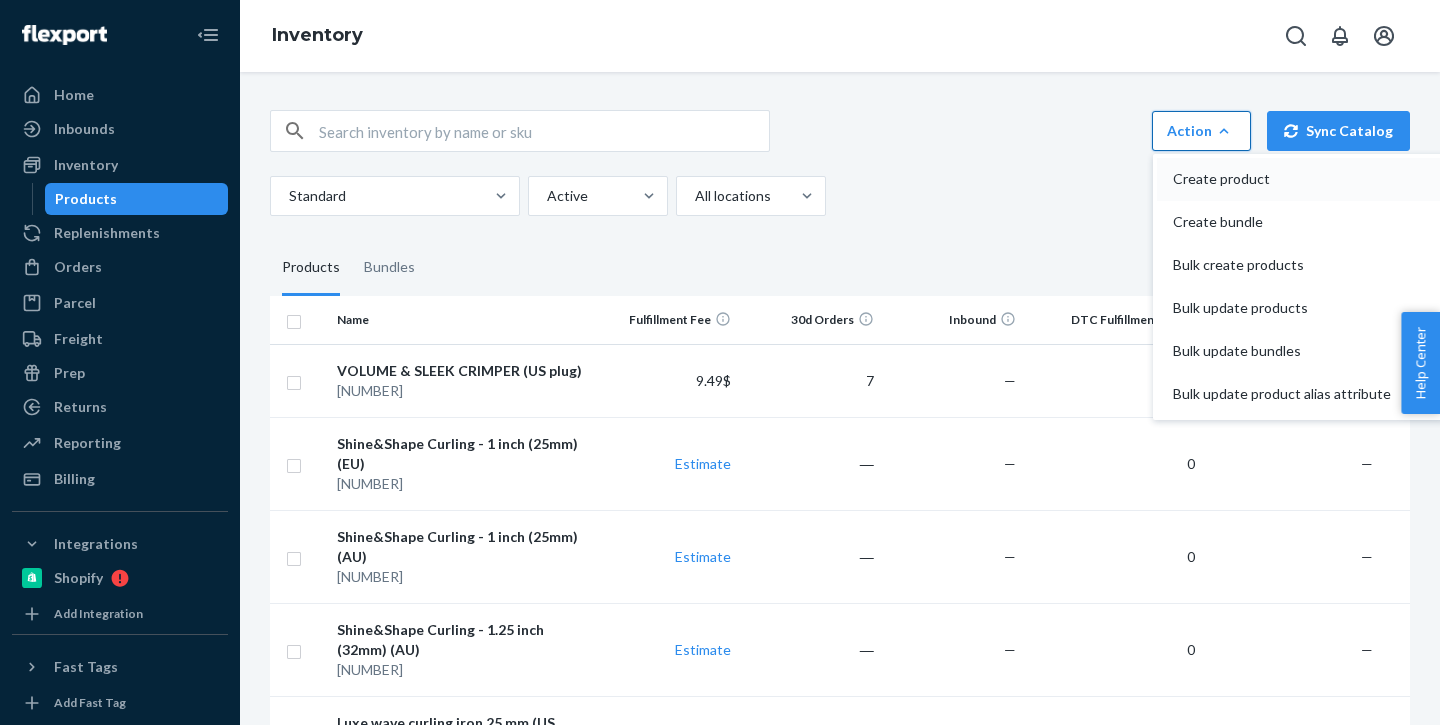 click on "Create product" at bounding box center [1282, 179] 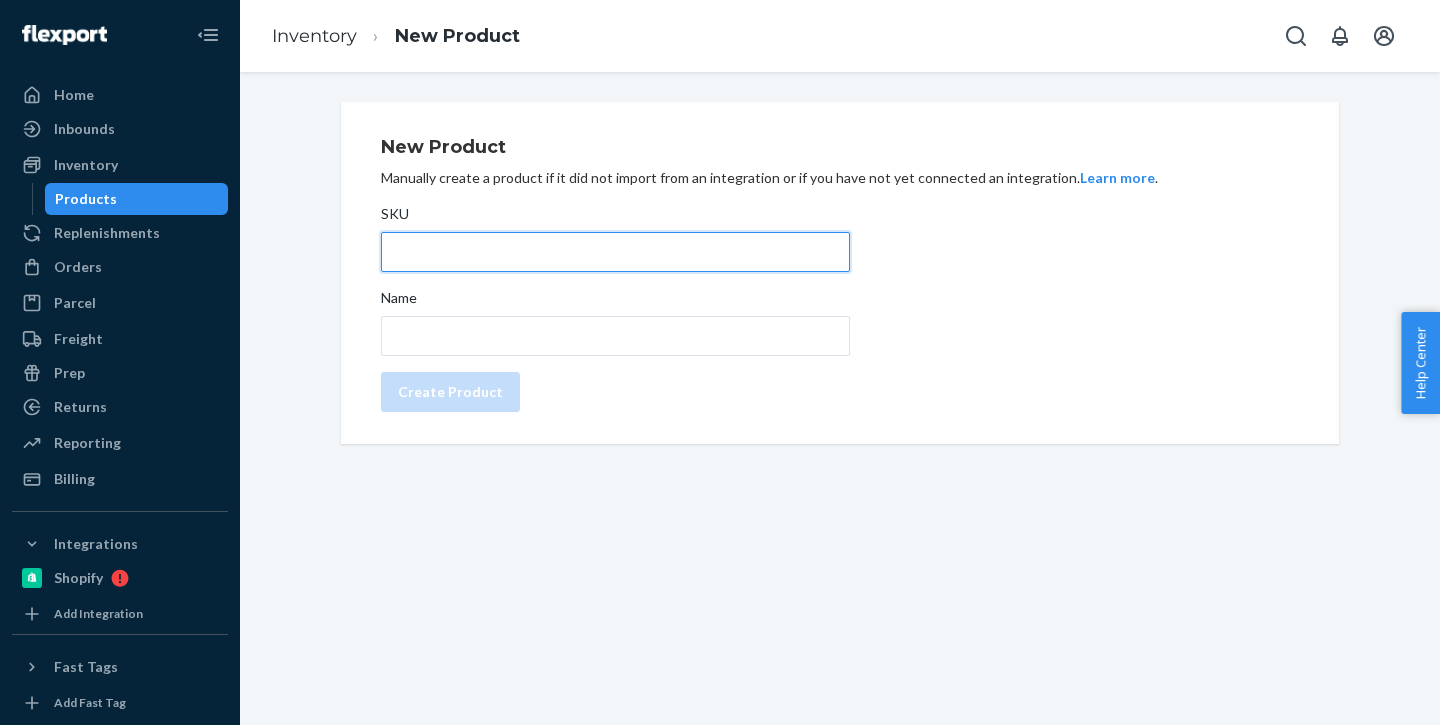 click on "SKU" at bounding box center (615, 252) 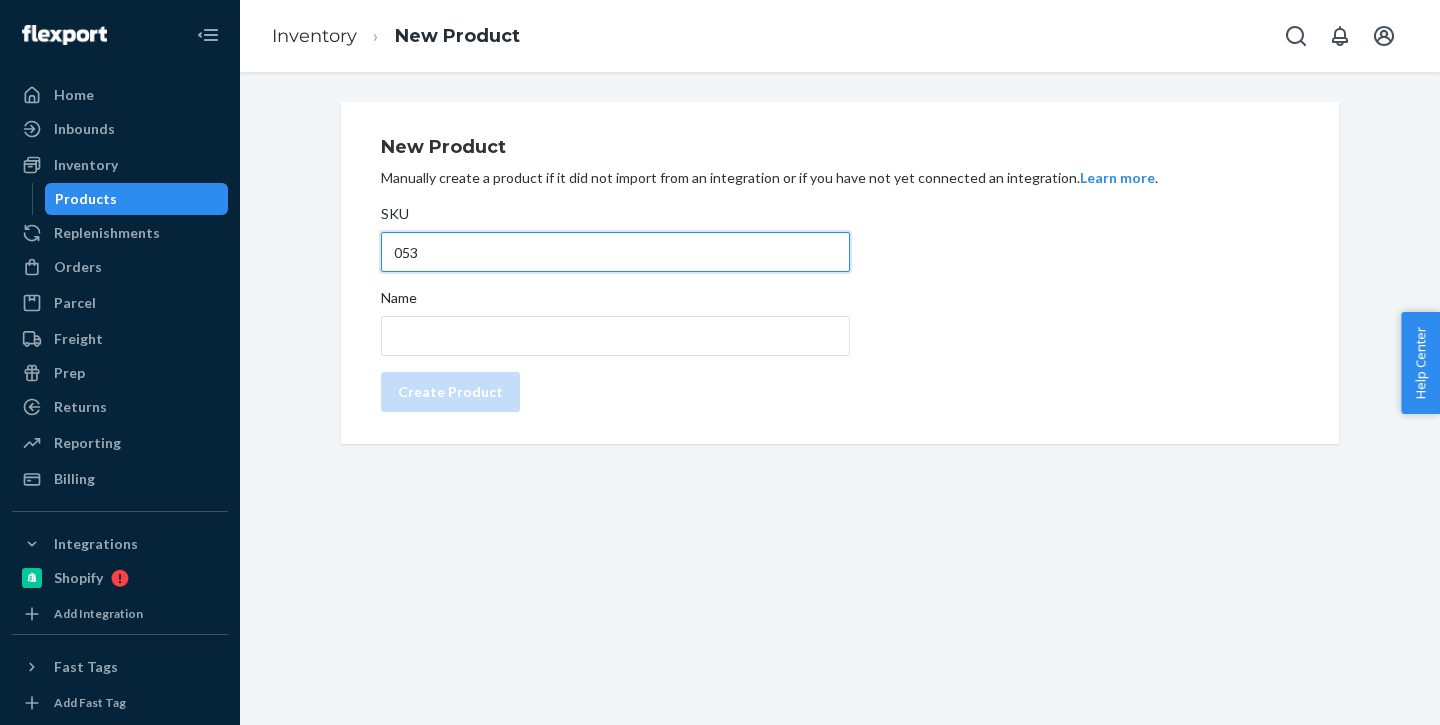 type on "053" 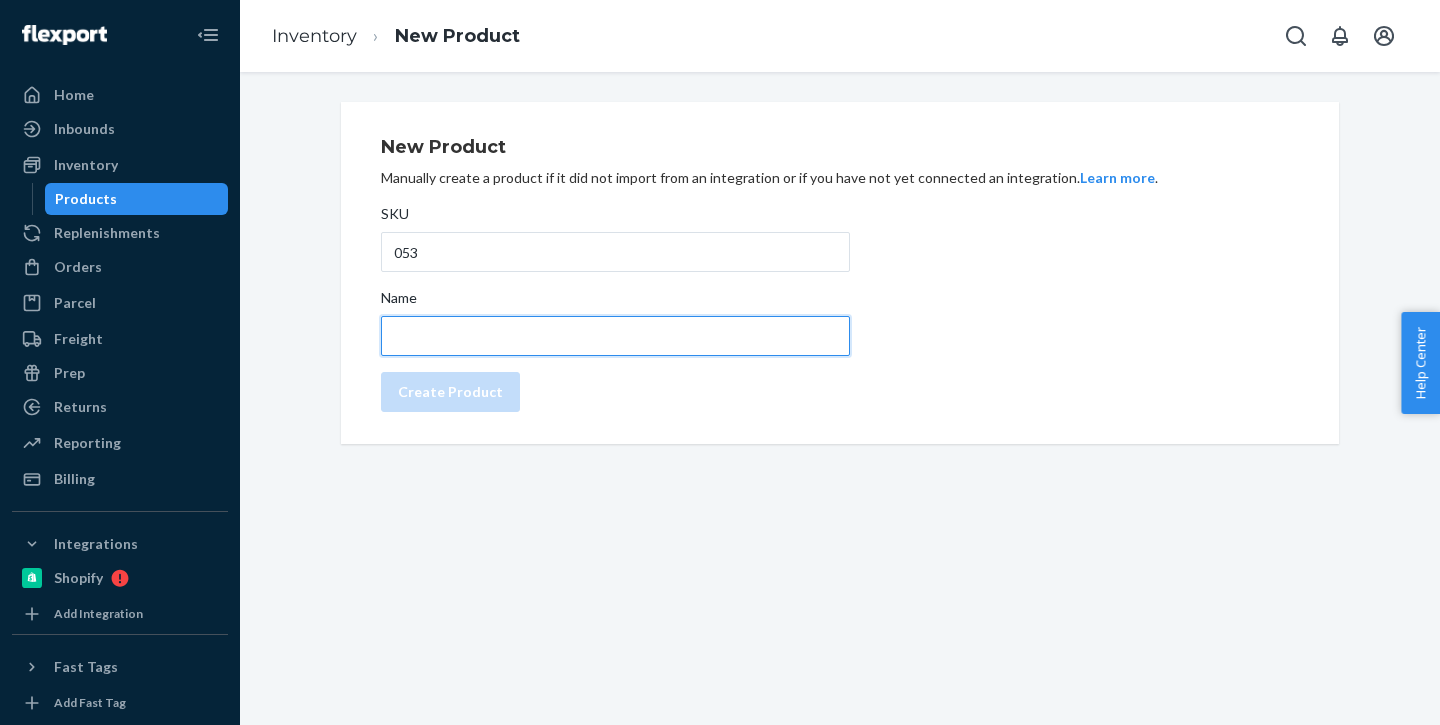 click on "Name" at bounding box center (615, 336) 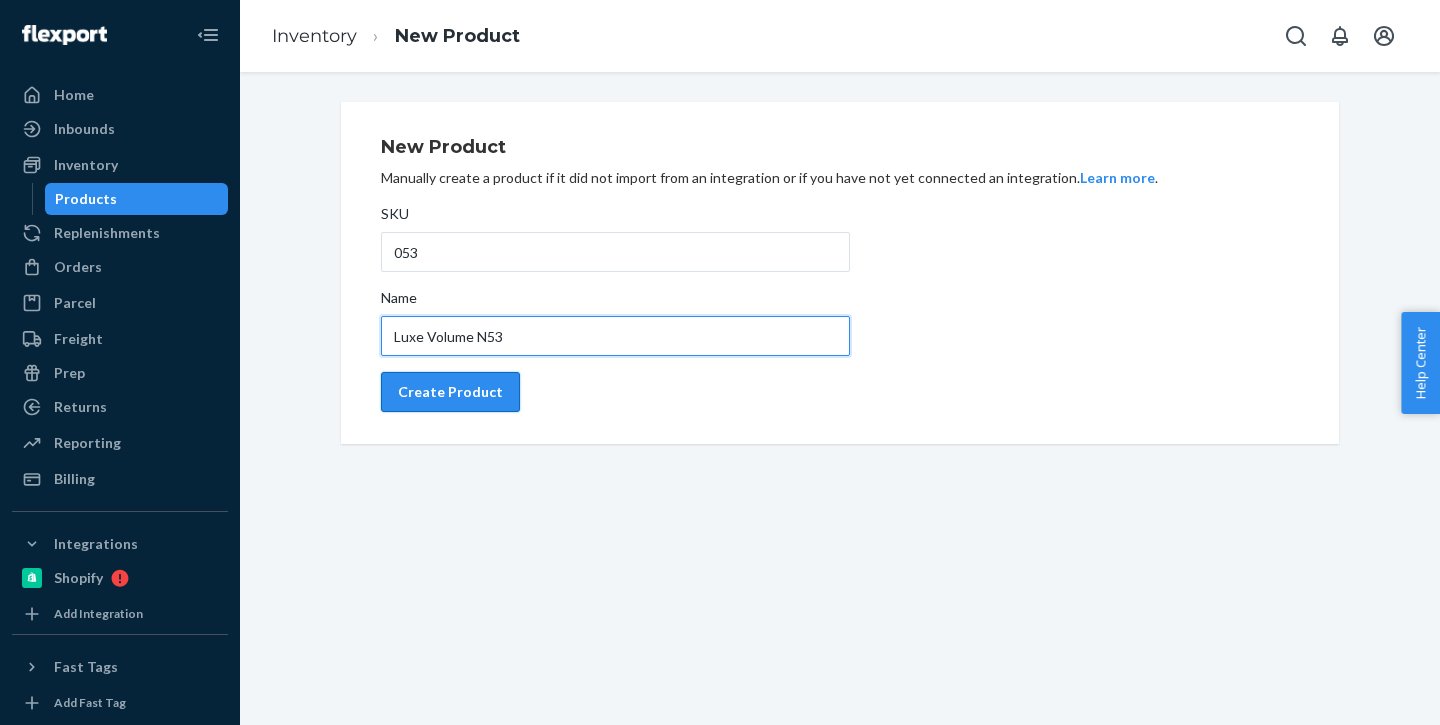 type on "Luxe Volume N53" 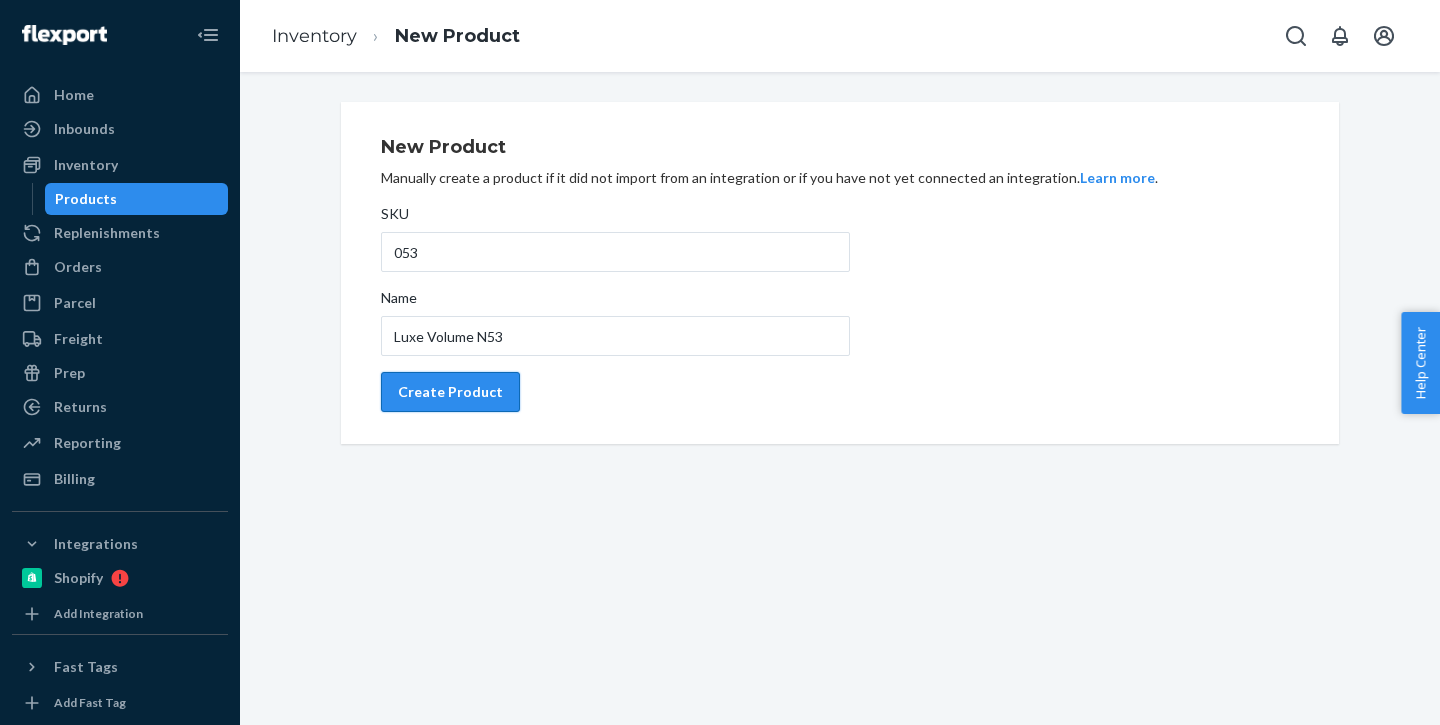 click on "Create Product" at bounding box center [450, 392] 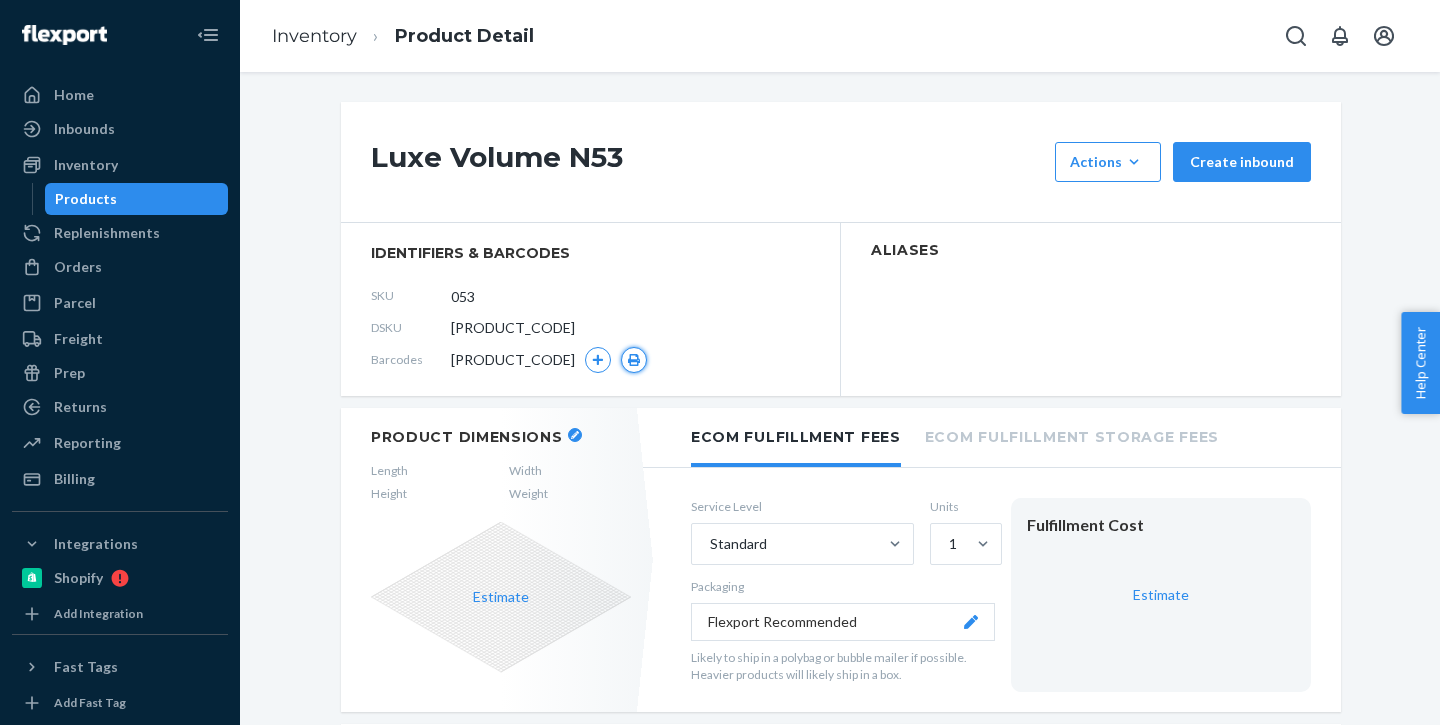 click 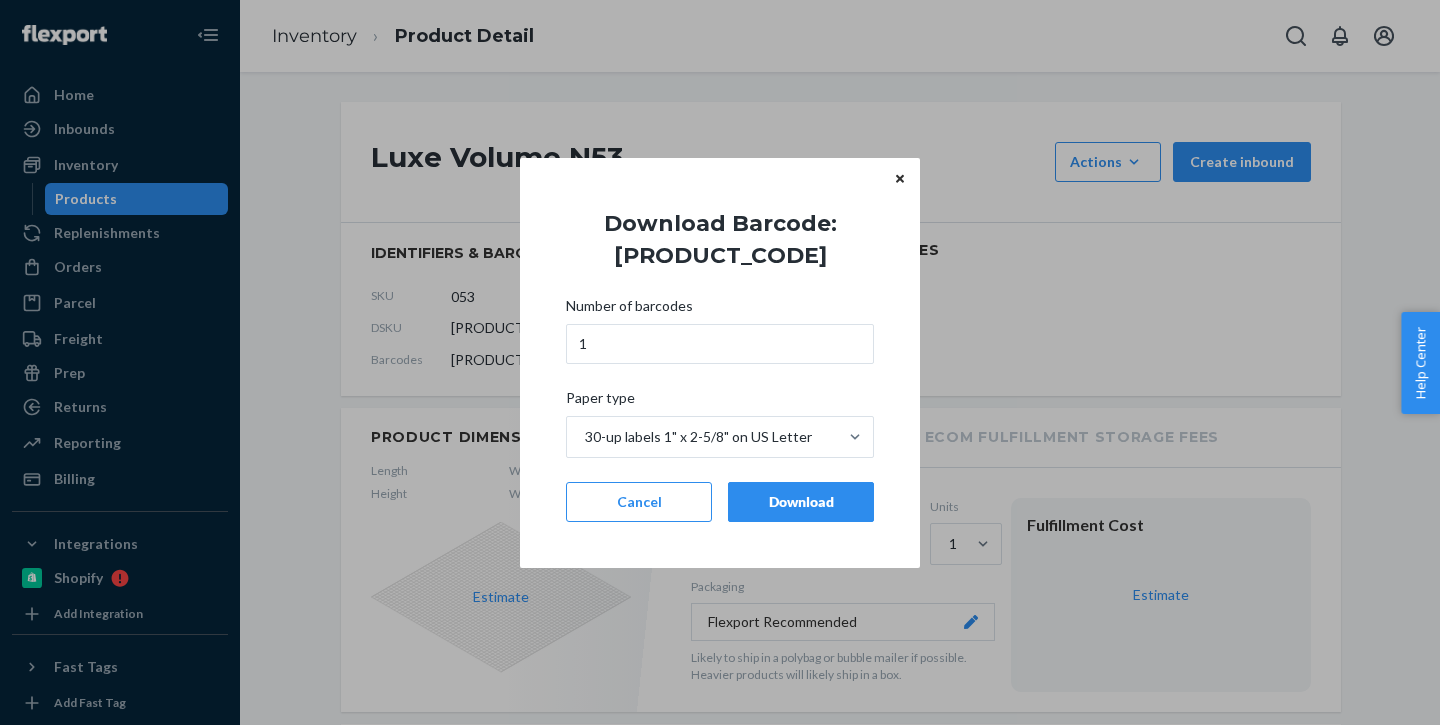 click on "Download" at bounding box center (801, 502) 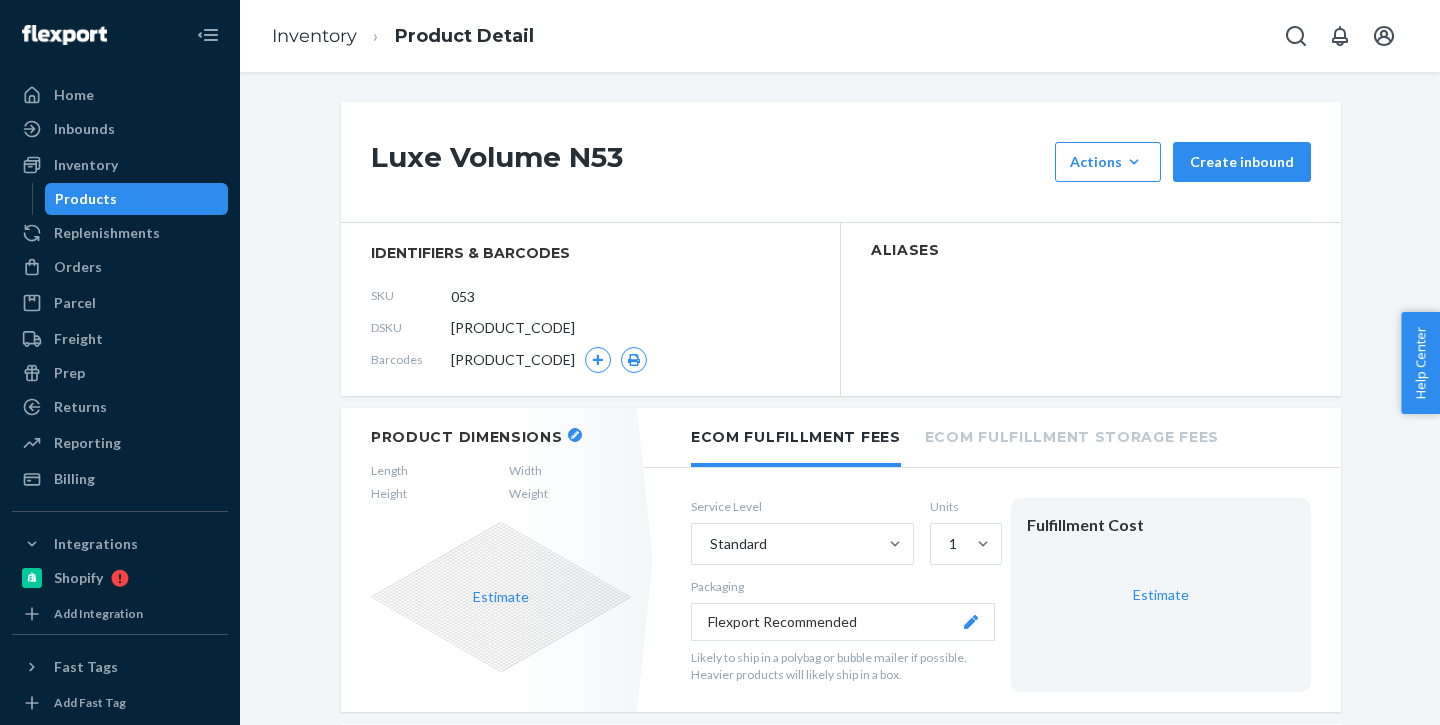 click on "Products" at bounding box center (137, 199) 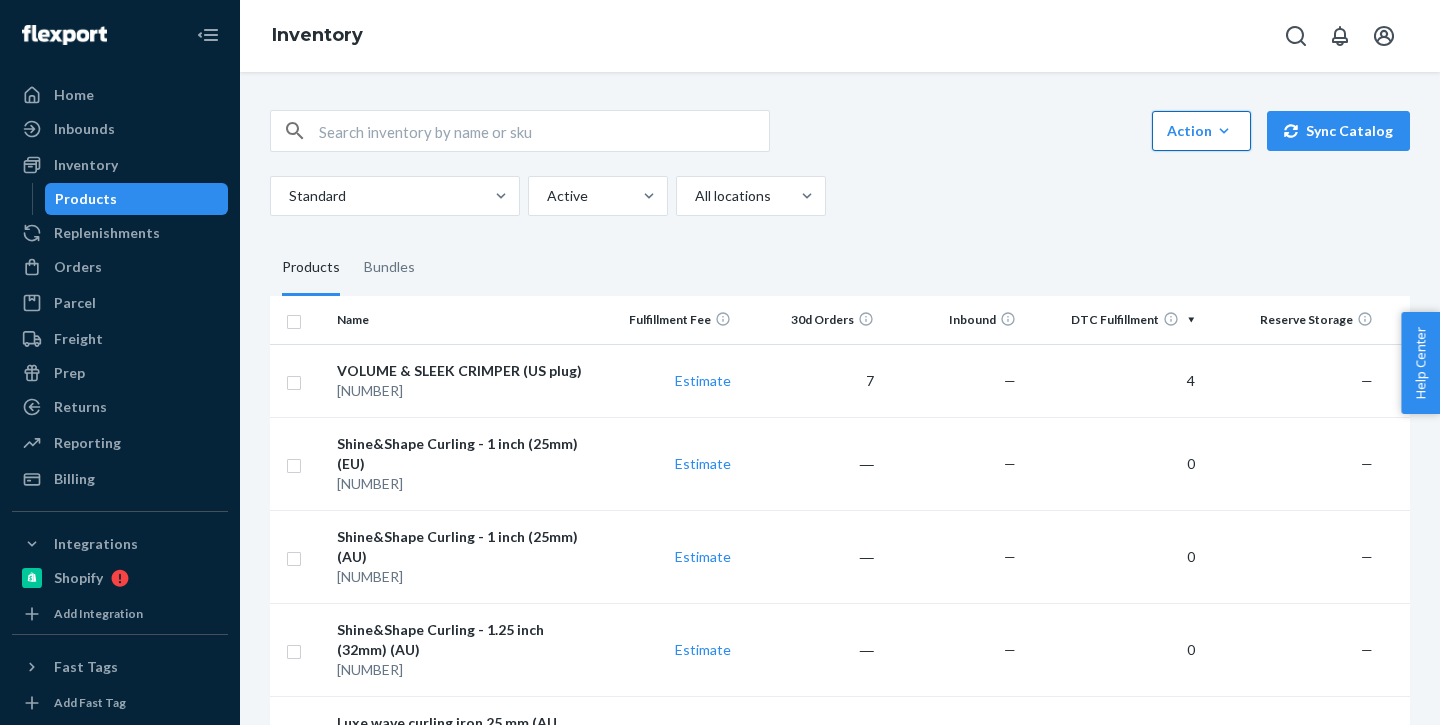 click on "Action" at bounding box center [1201, 131] 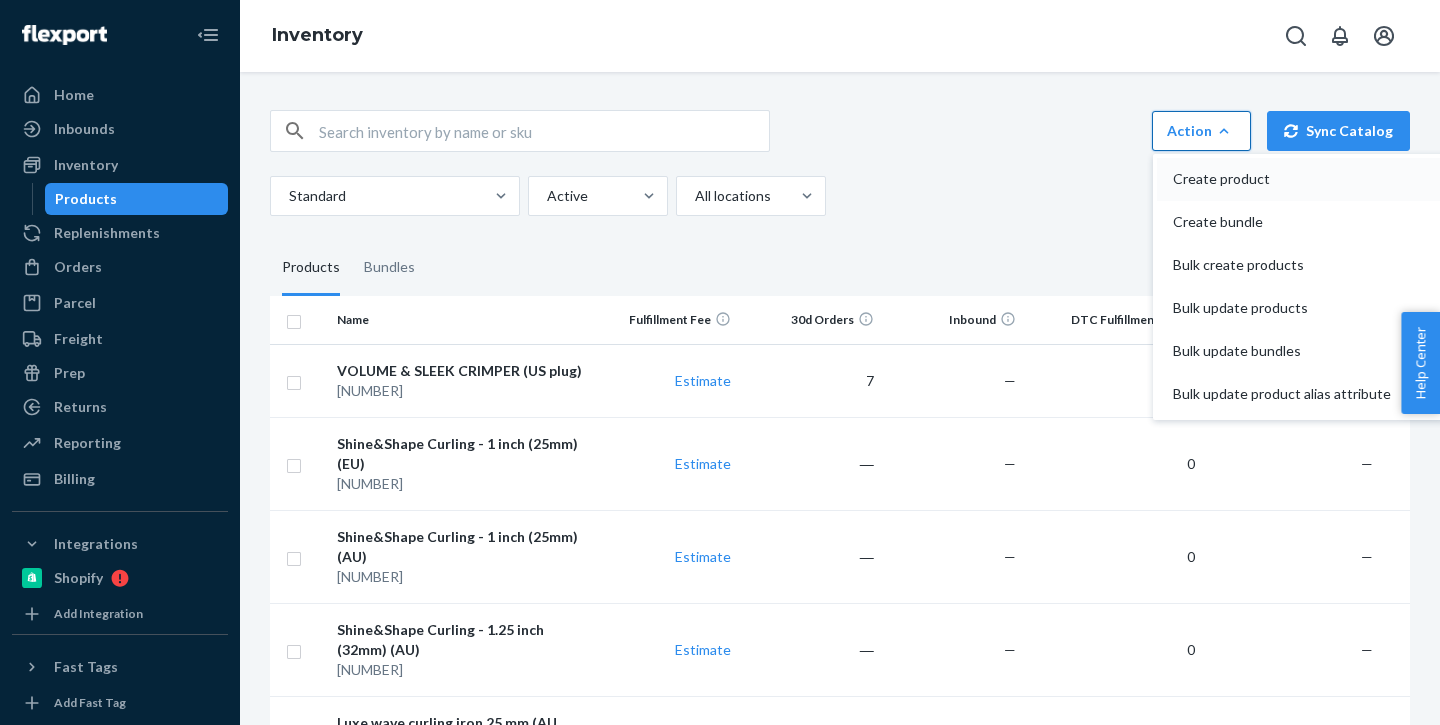 click on "Create product" at bounding box center (1282, 179) 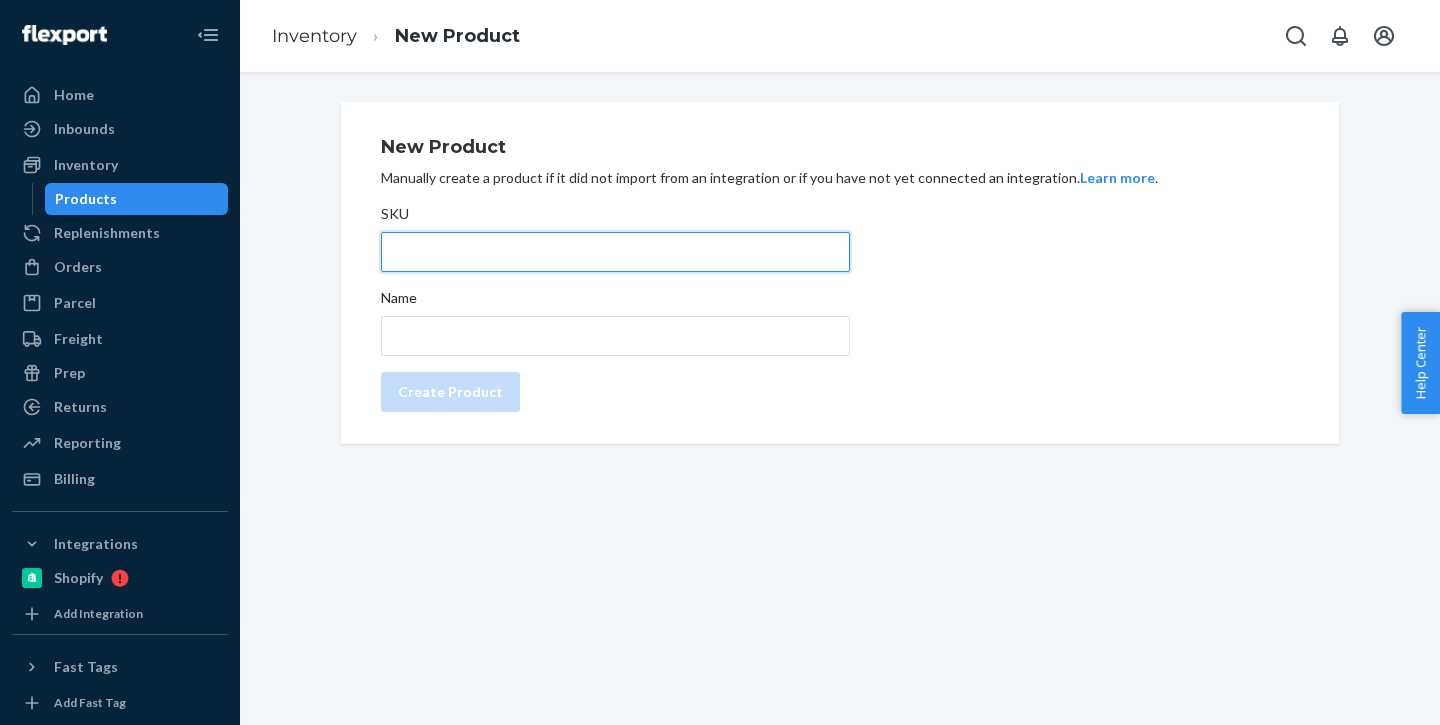 click on "SKU" at bounding box center (615, 252) 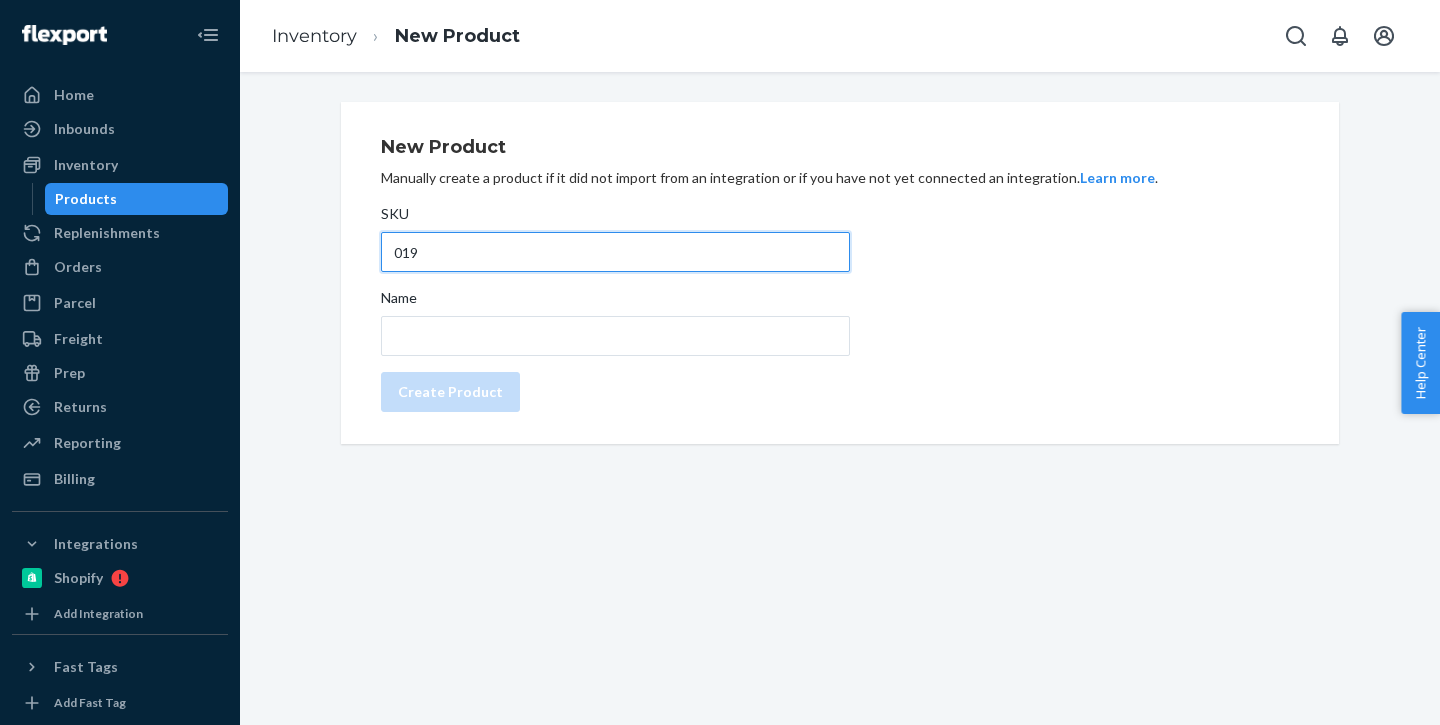 type on "019" 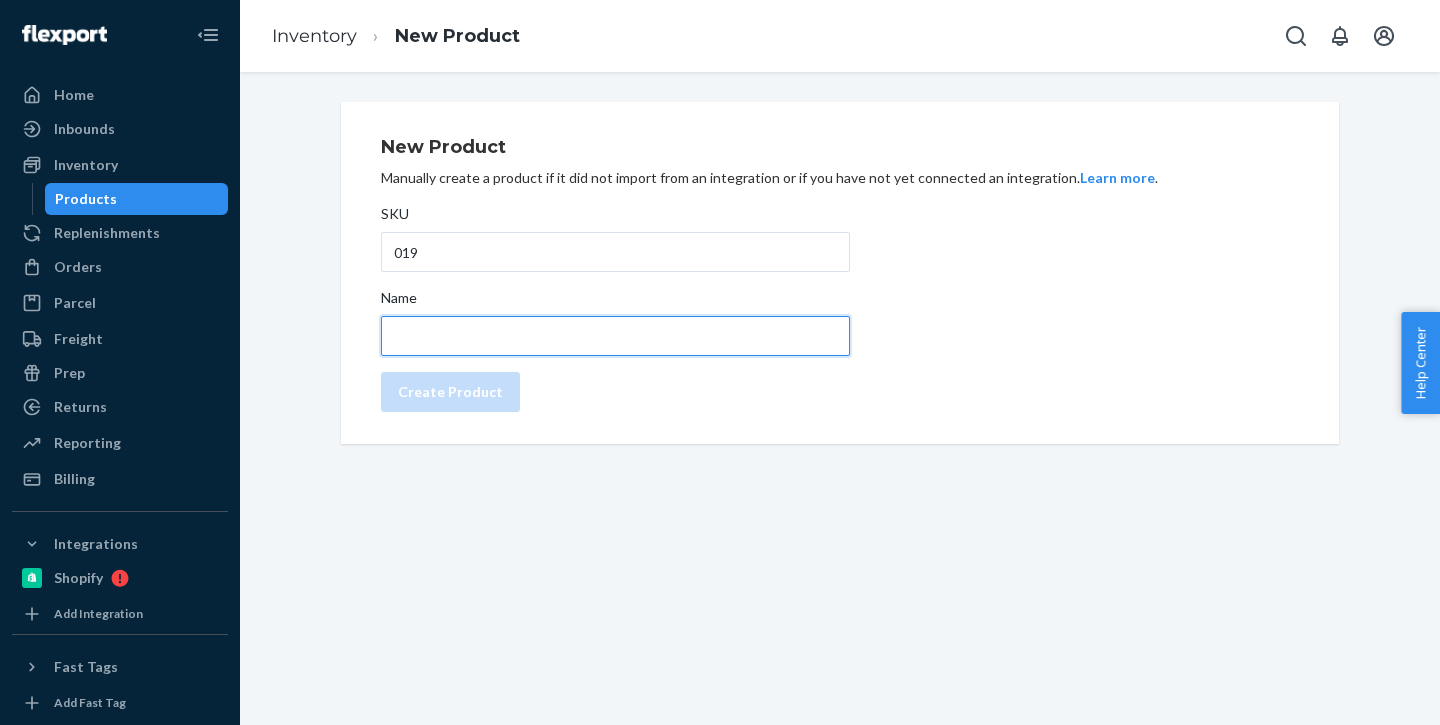 click on "Name" at bounding box center [615, 336] 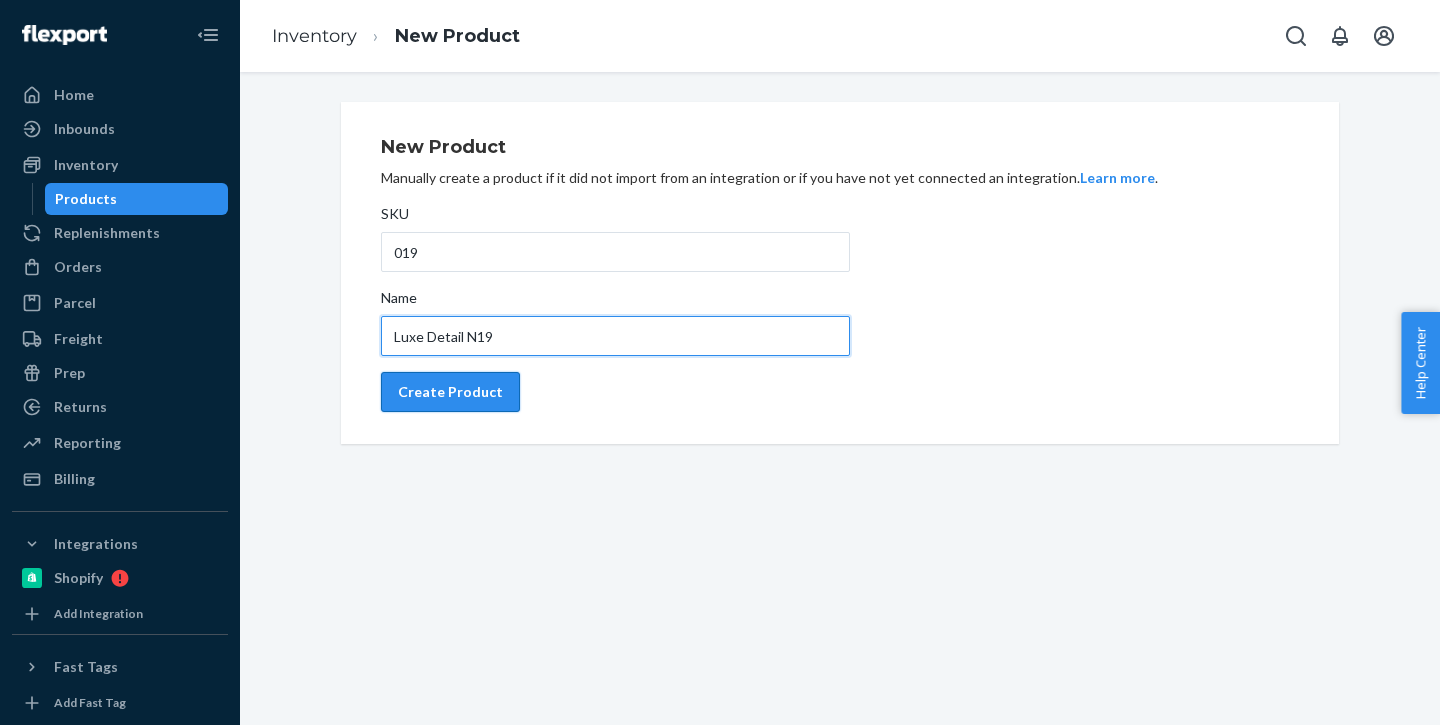 type on "Luxe Detail N19" 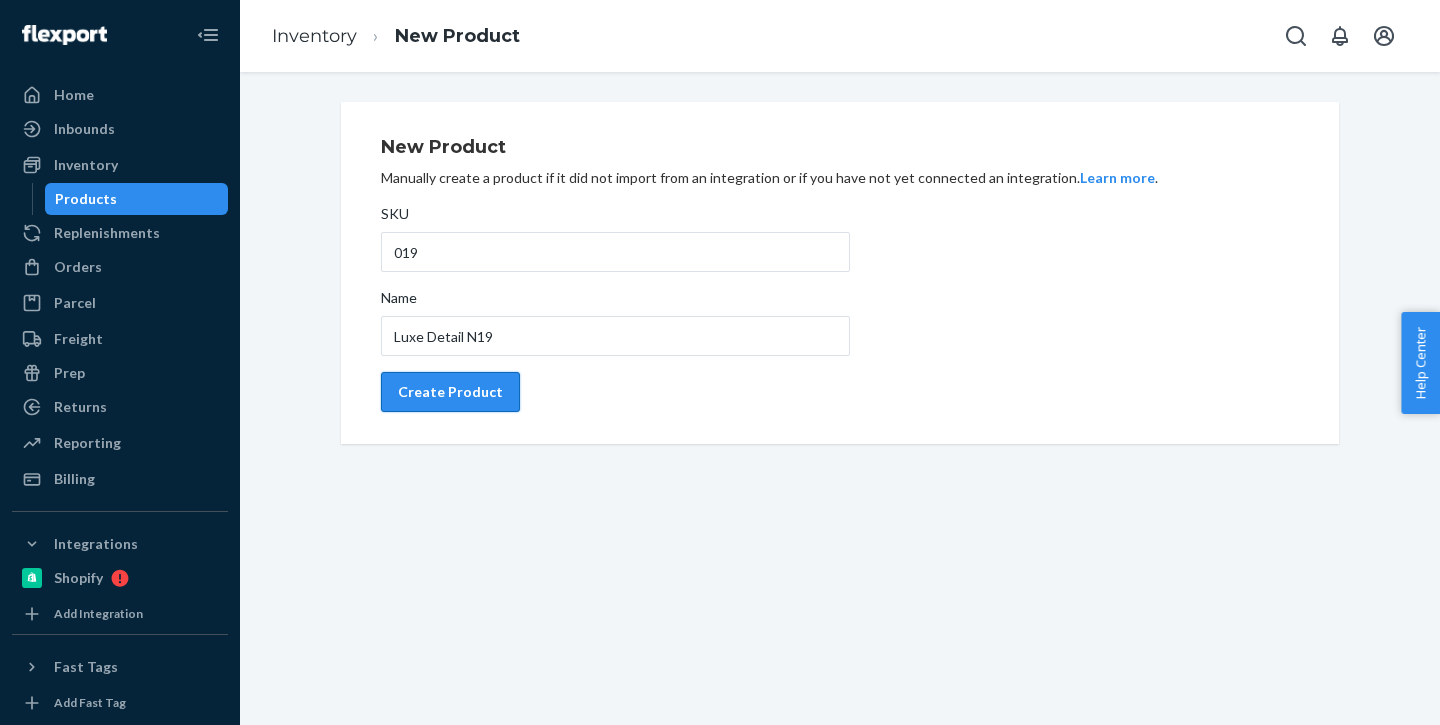 click on "Create Product" at bounding box center [450, 392] 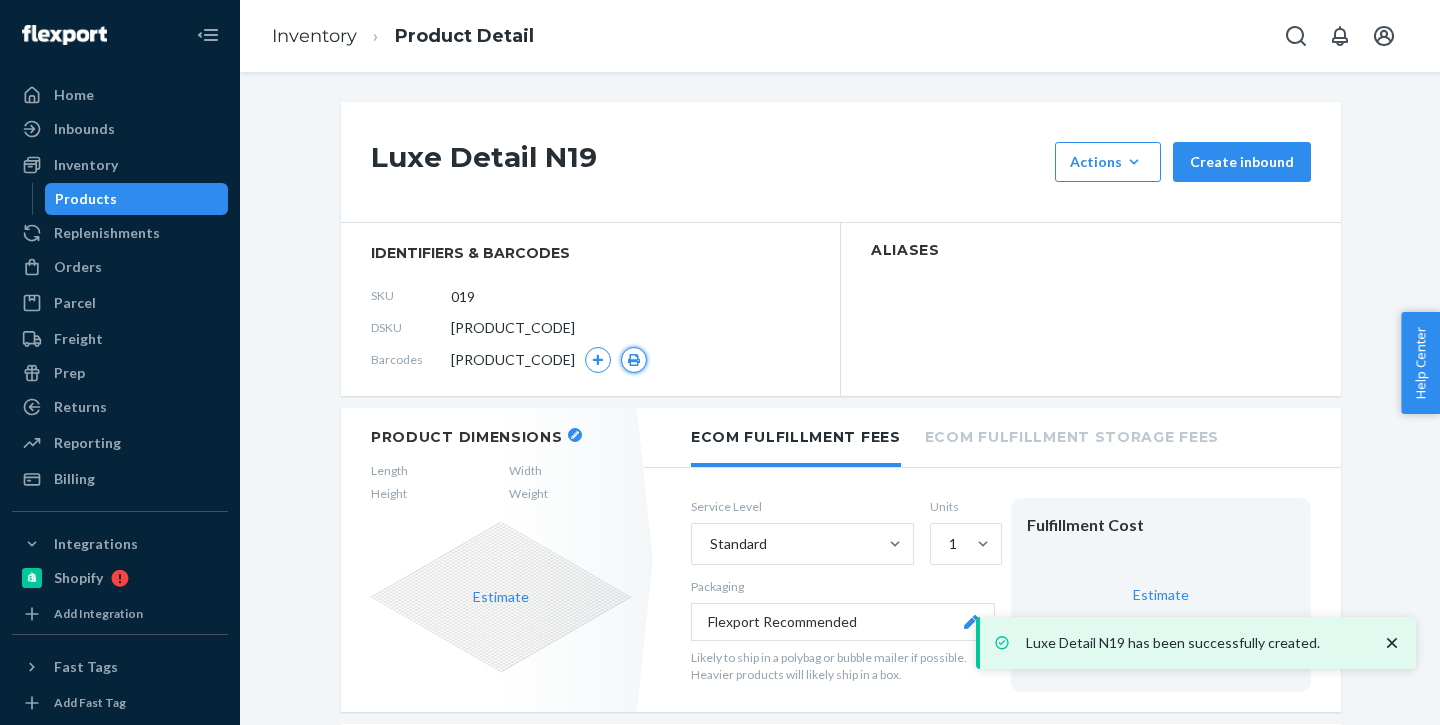 click 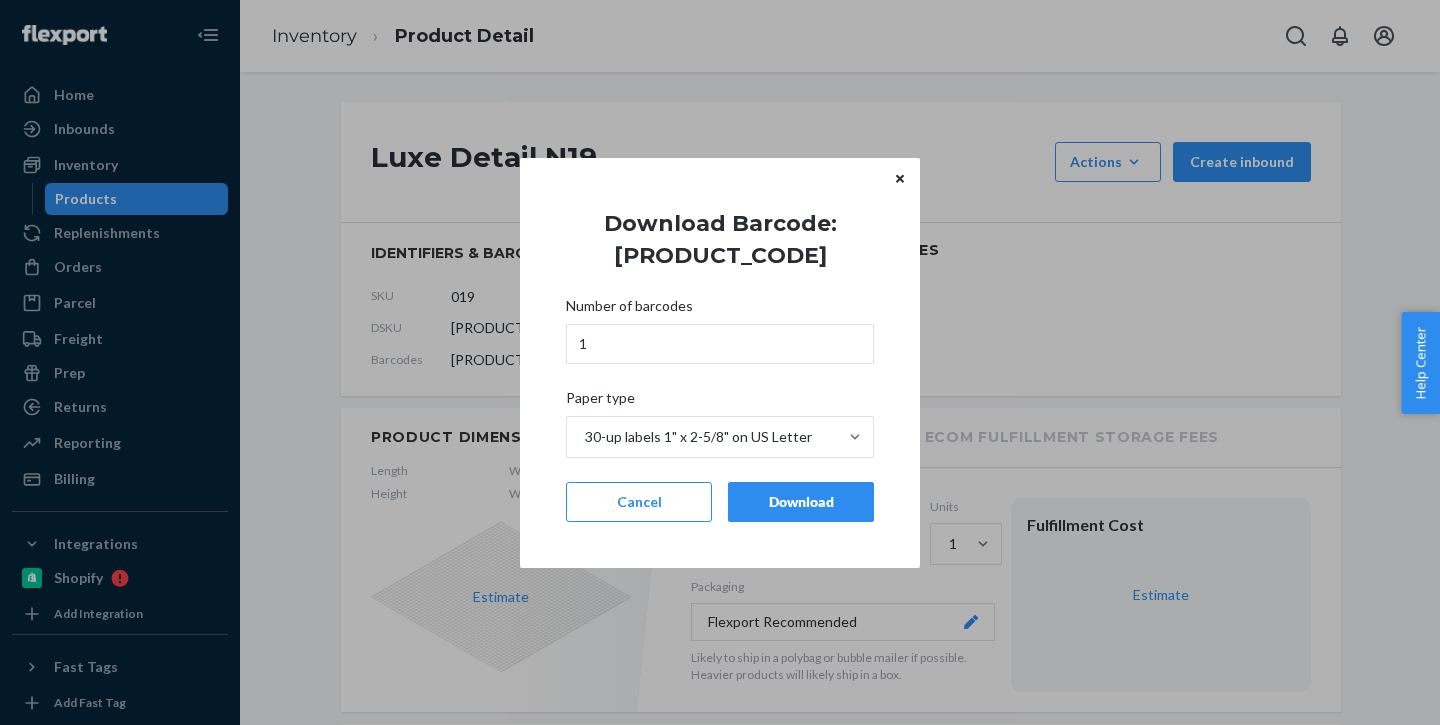 click on "Download" at bounding box center (801, 502) 